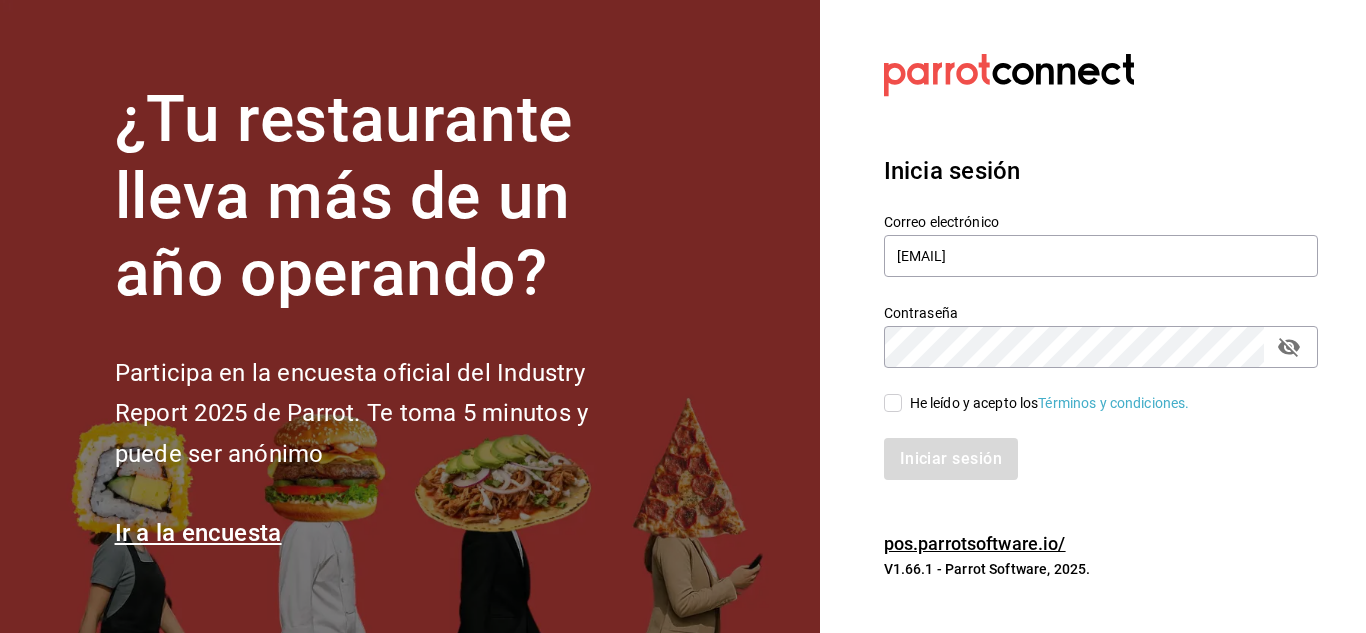 scroll, scrollTop: 0, scrollLeft: 0, axis: both 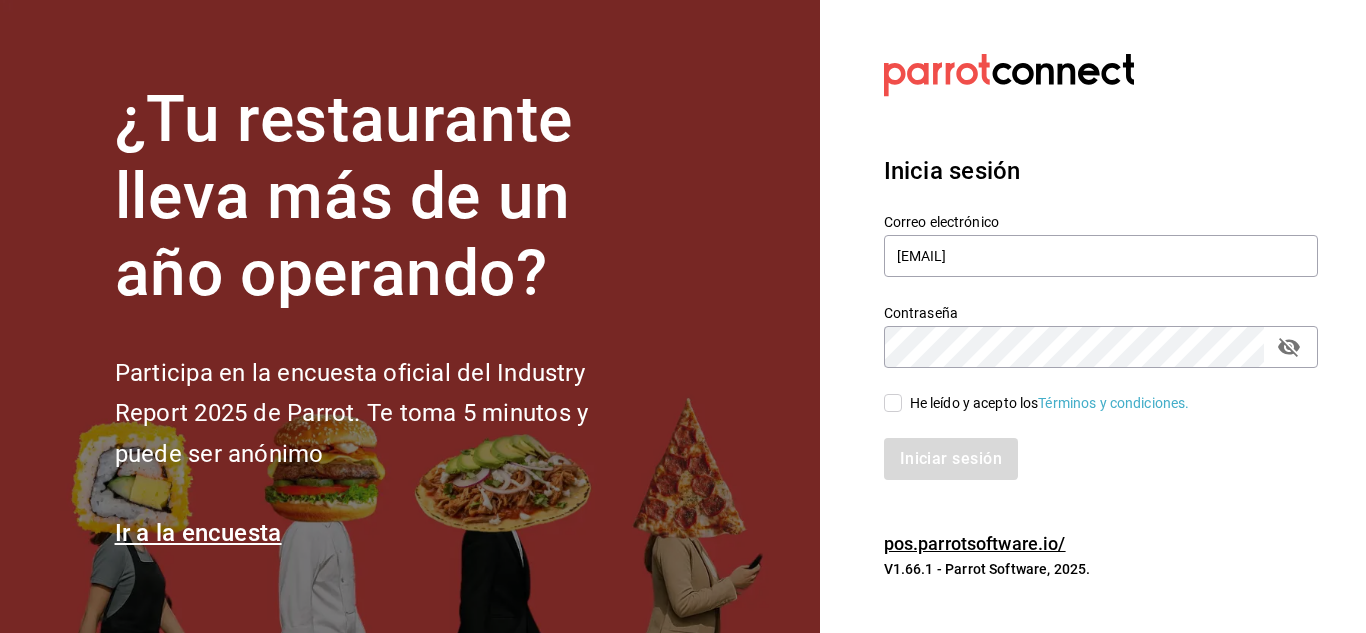 checkbox on "true" 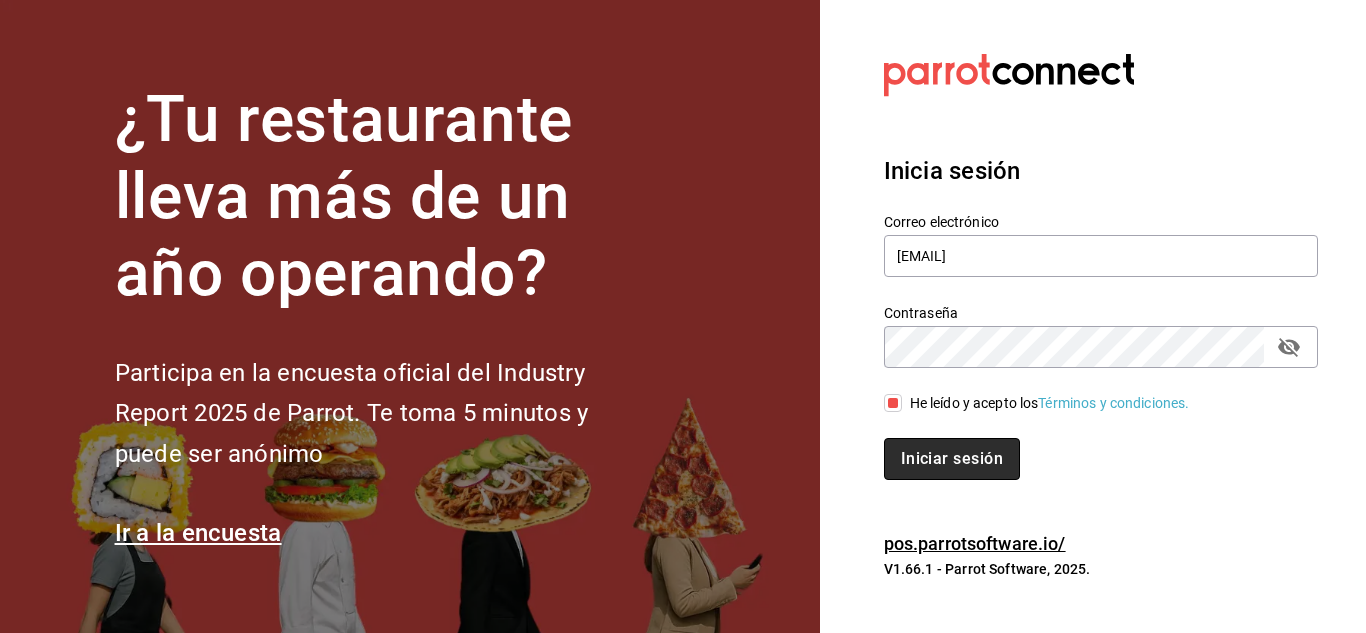 click on "Iniciar sesión" at bounding box center (952, 459) 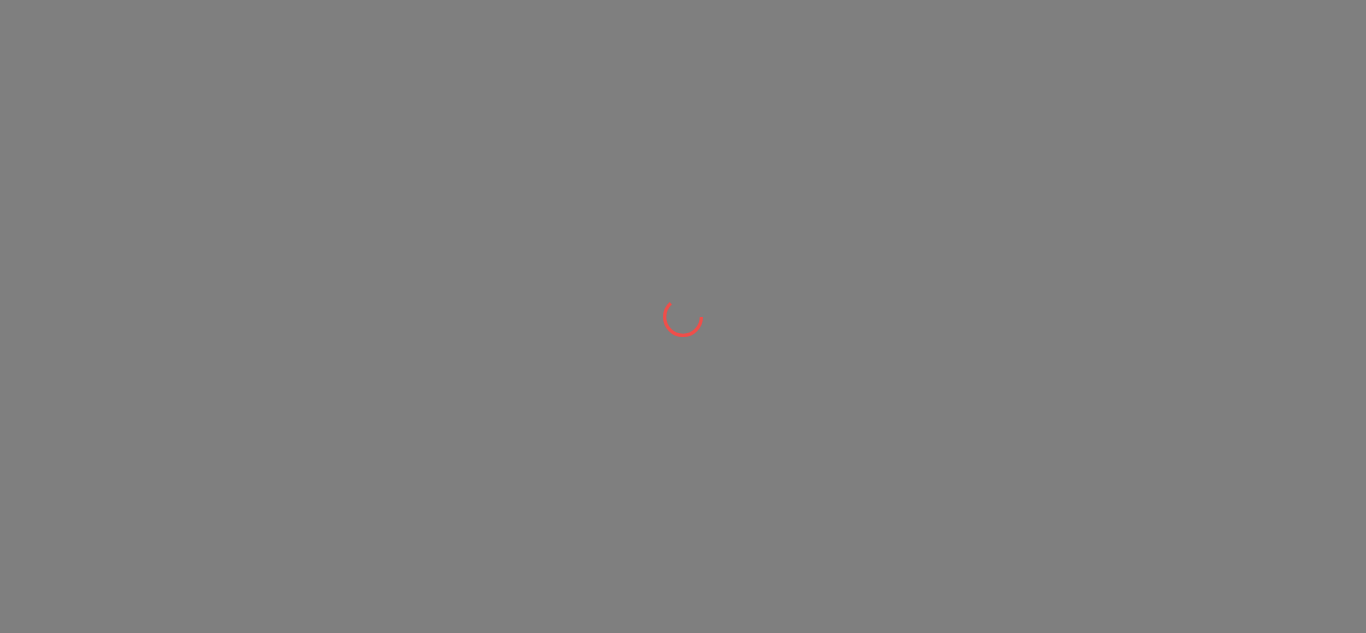 scroll, scrollTop: 0, scrollLeft: 0, axis: both 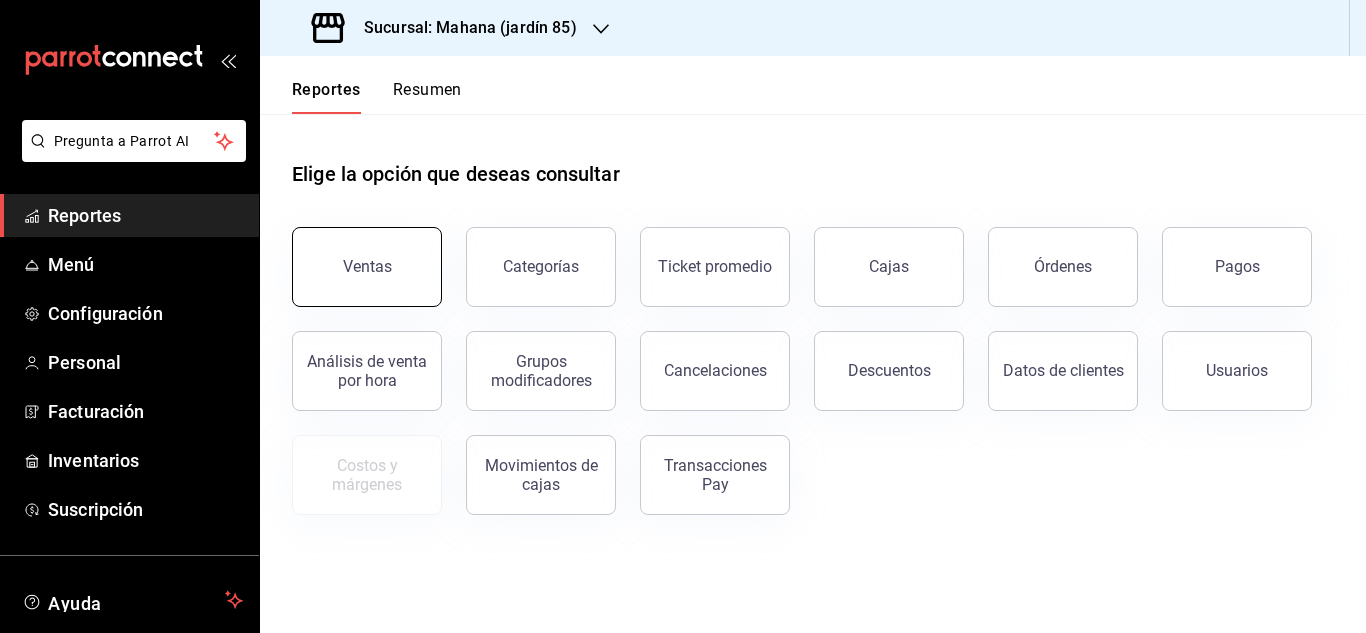click on "Ventas" at bounding box center [367, 266] 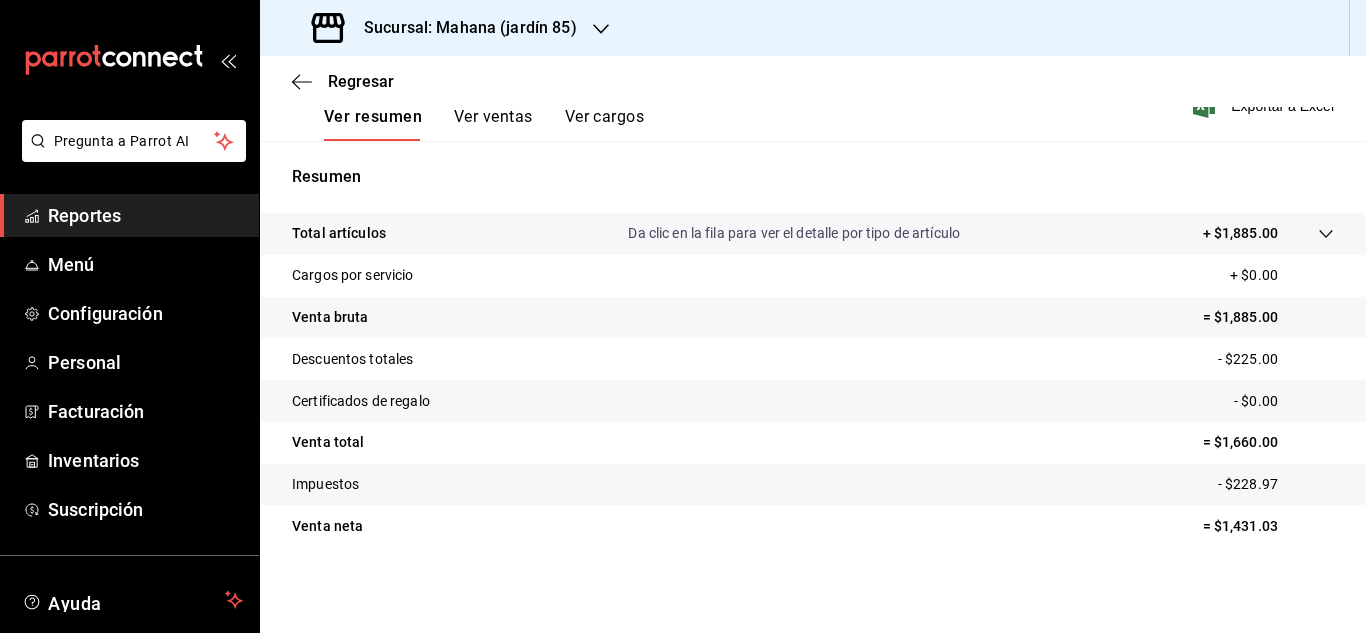 scroll, scrollTop: 325, scrollLeft: 0, axis: vertical 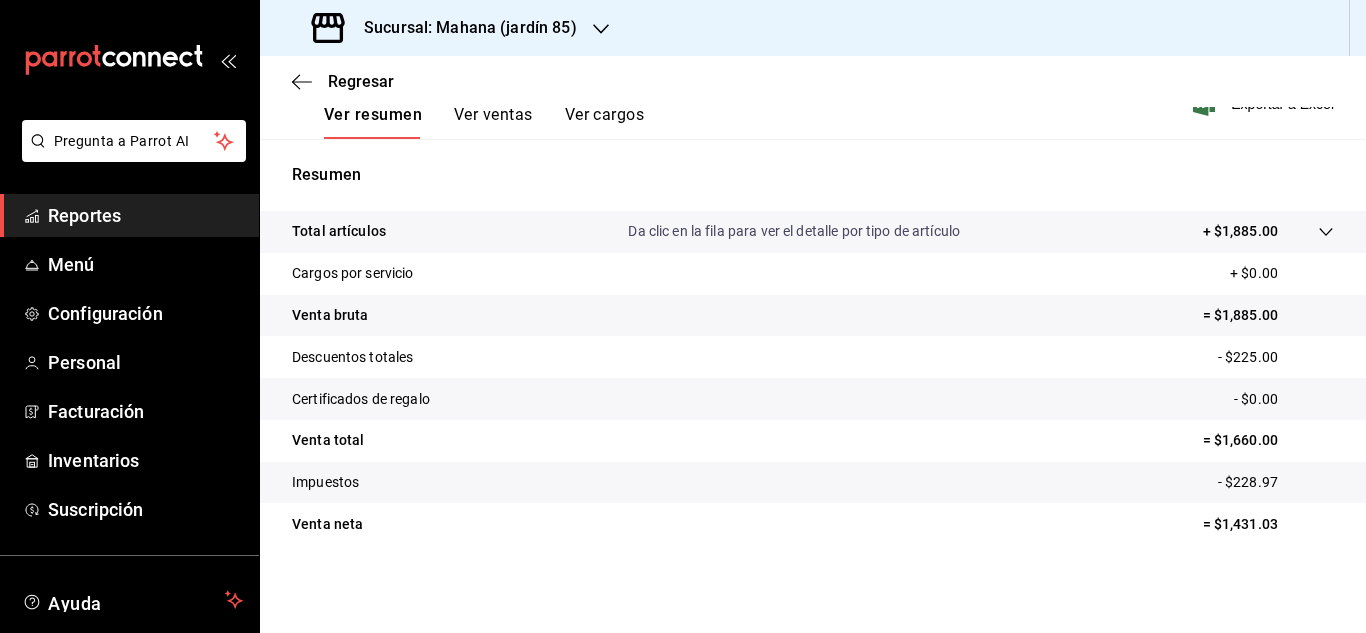 click 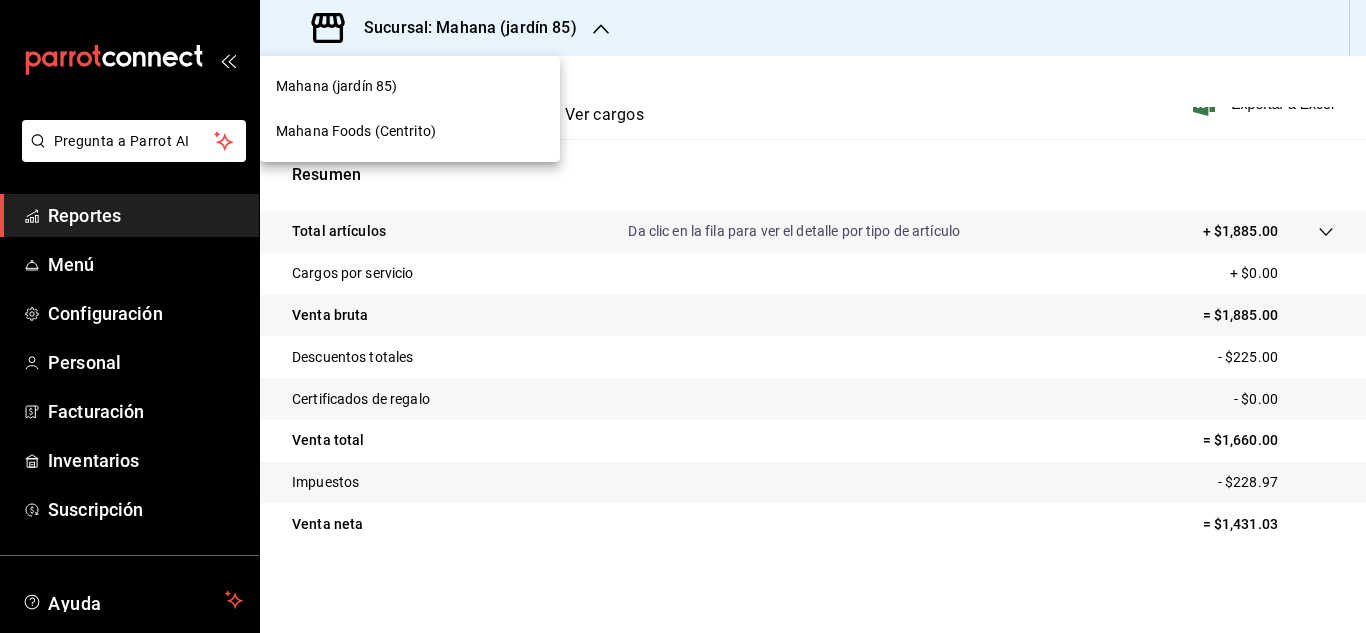 click on "Mahana Foods (Centrito)" at bounding box center [410, 131] 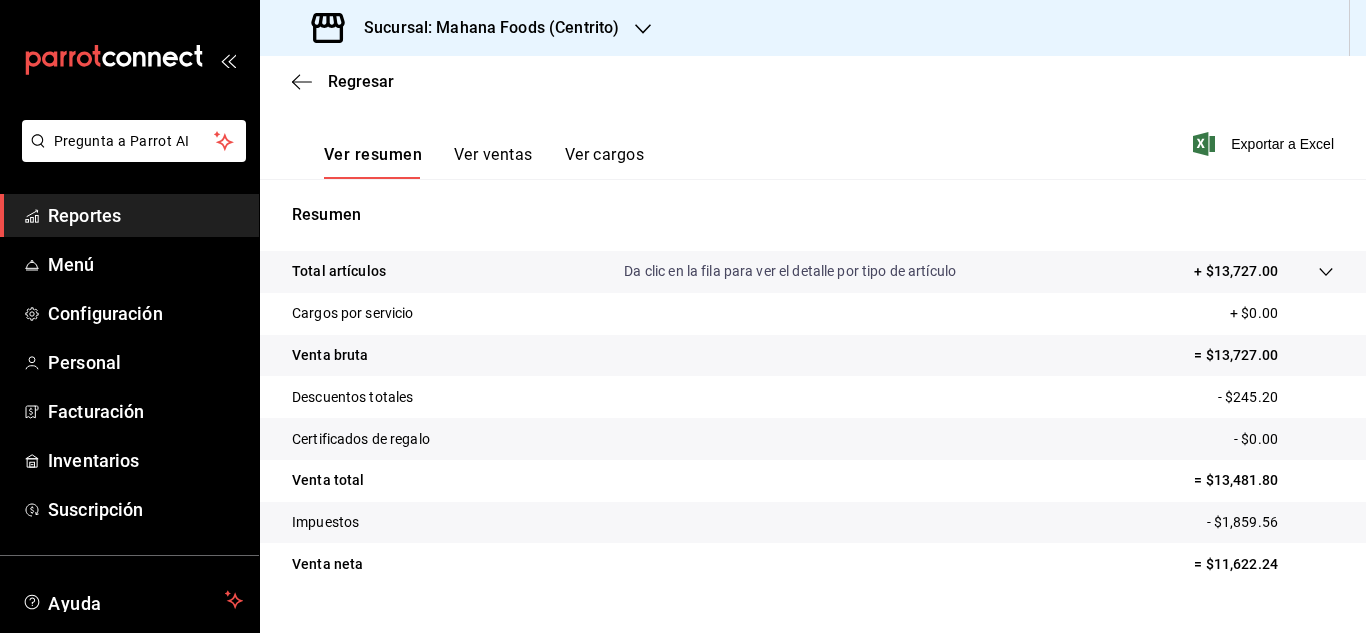 scroll, scrollTop: 325, scrollLeft: 0, axis: vertical 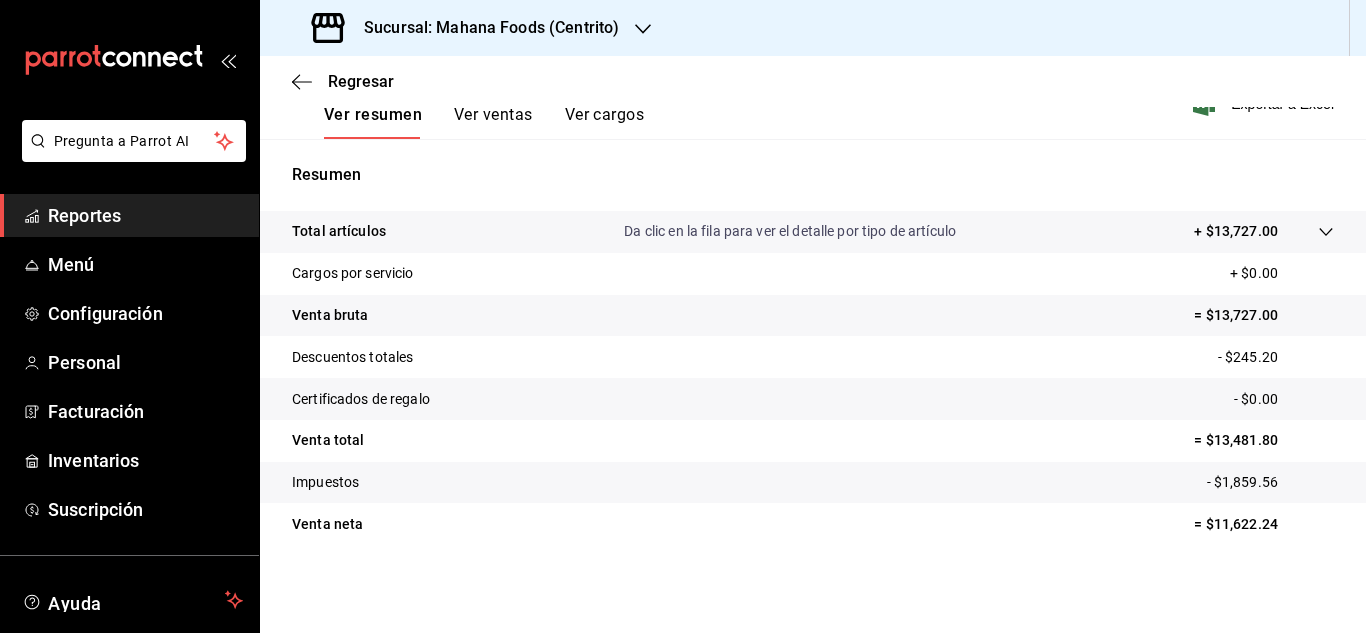 click on "Ver ventas" at bounding box center [493, 122] 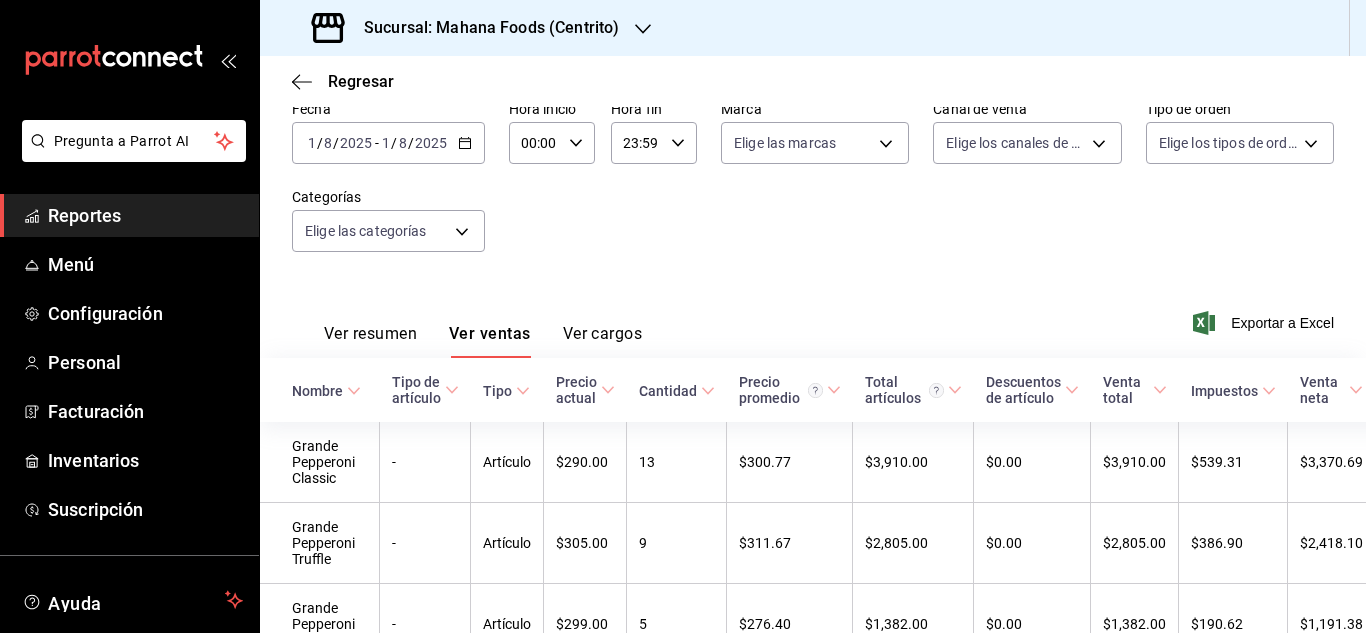 scroll, scrollTop: 325, scrollLeft: 0, axis: vertical 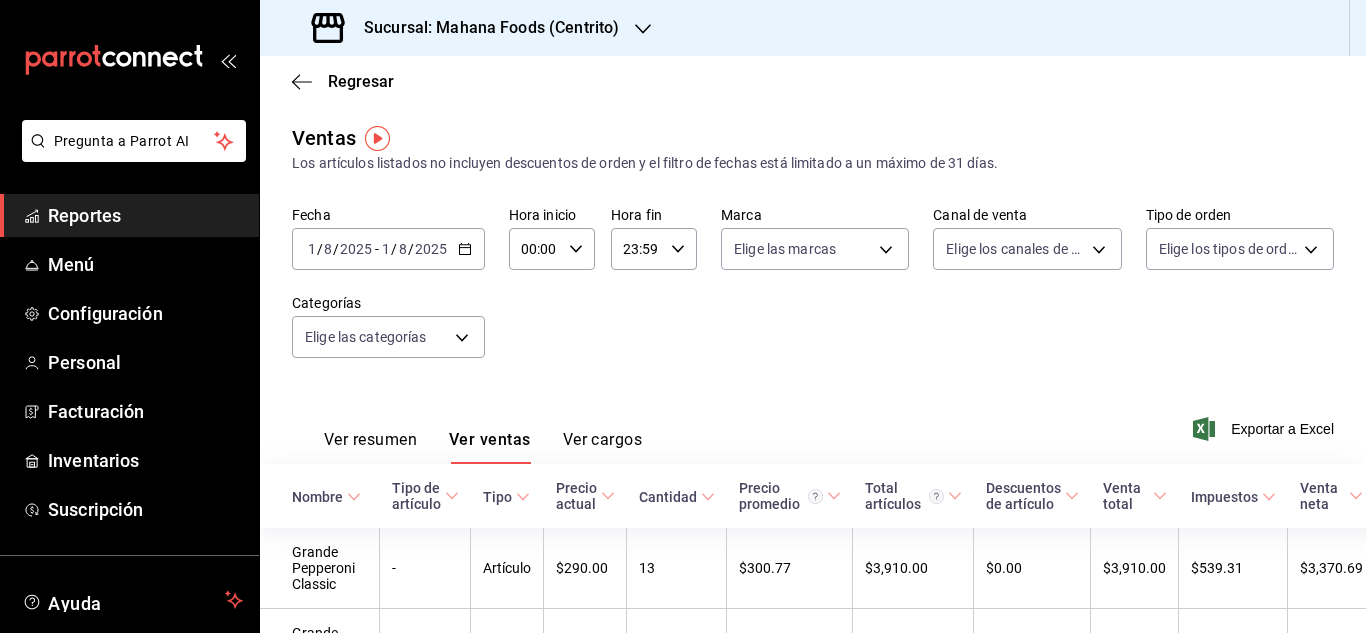 click on "Ver cargos" at bounding box center [603, 447] 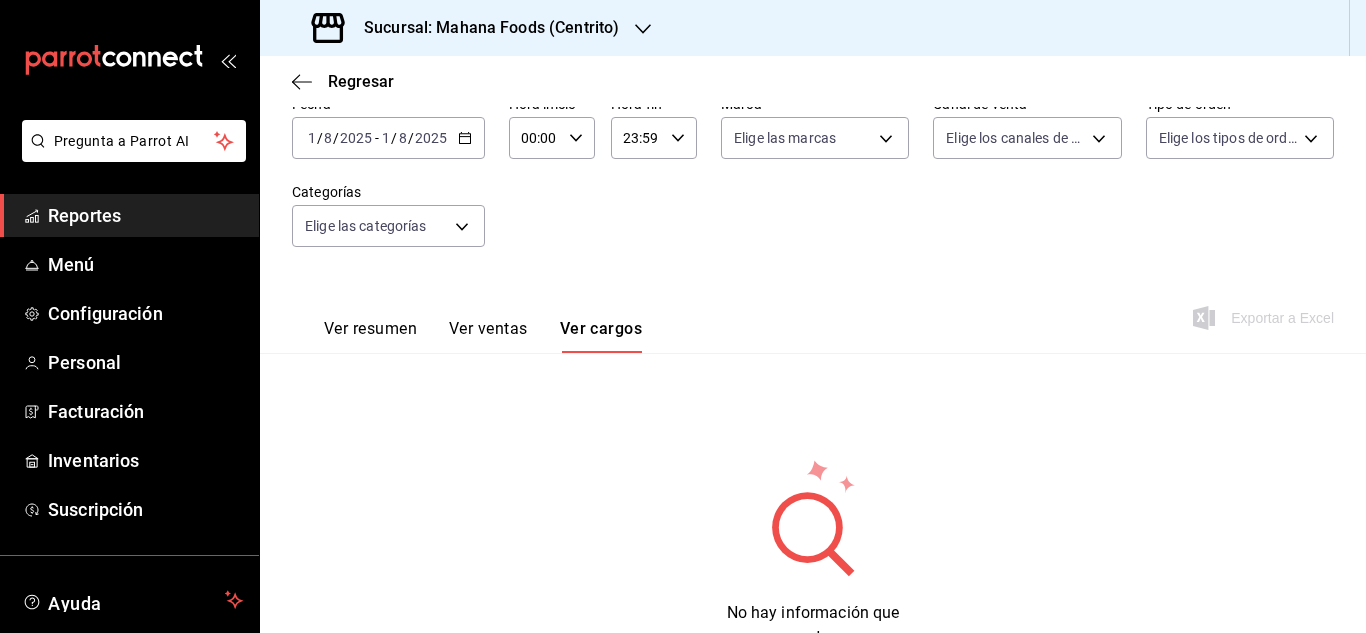 scroll, scrollTop: 190, scrollLeft: 0, axis: vertical 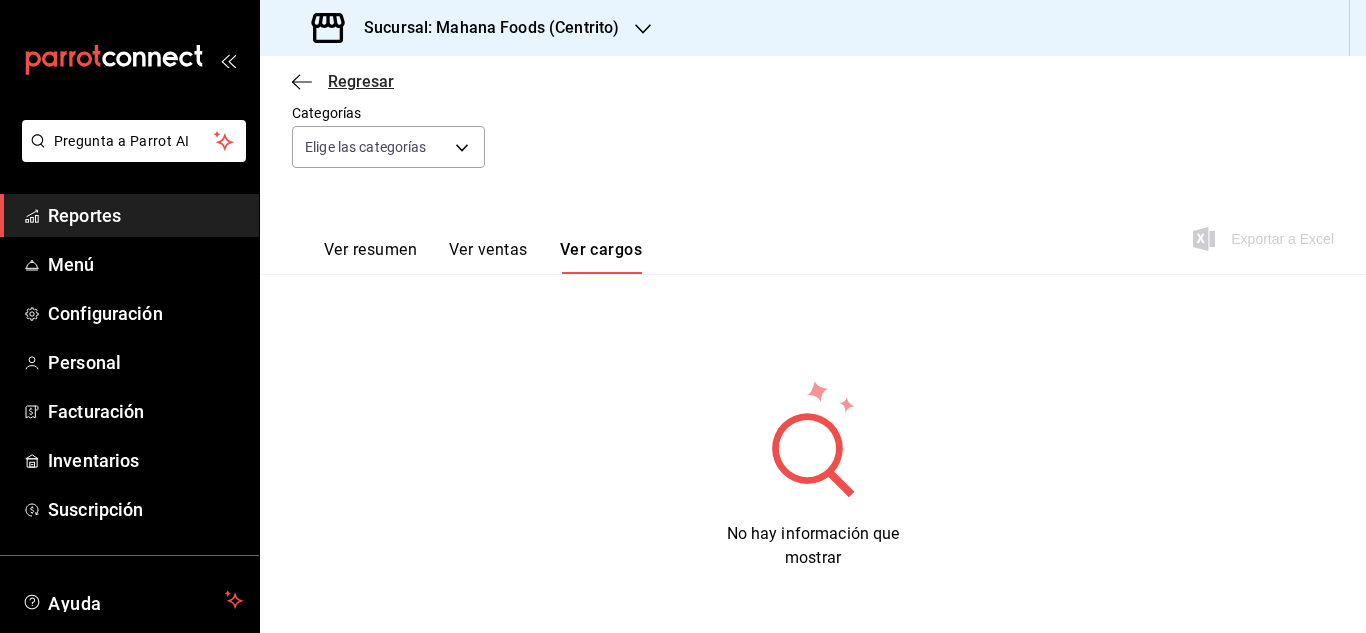 click 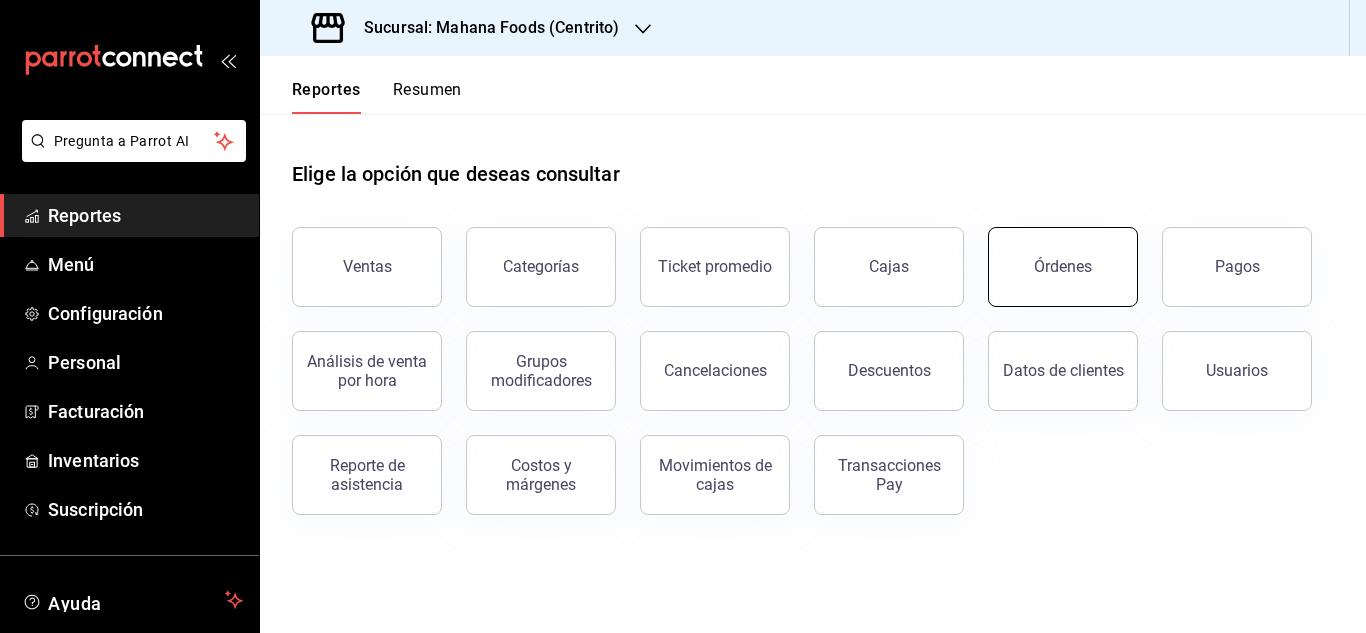 click on "Órdenes" at bounding box center [1063, 267] 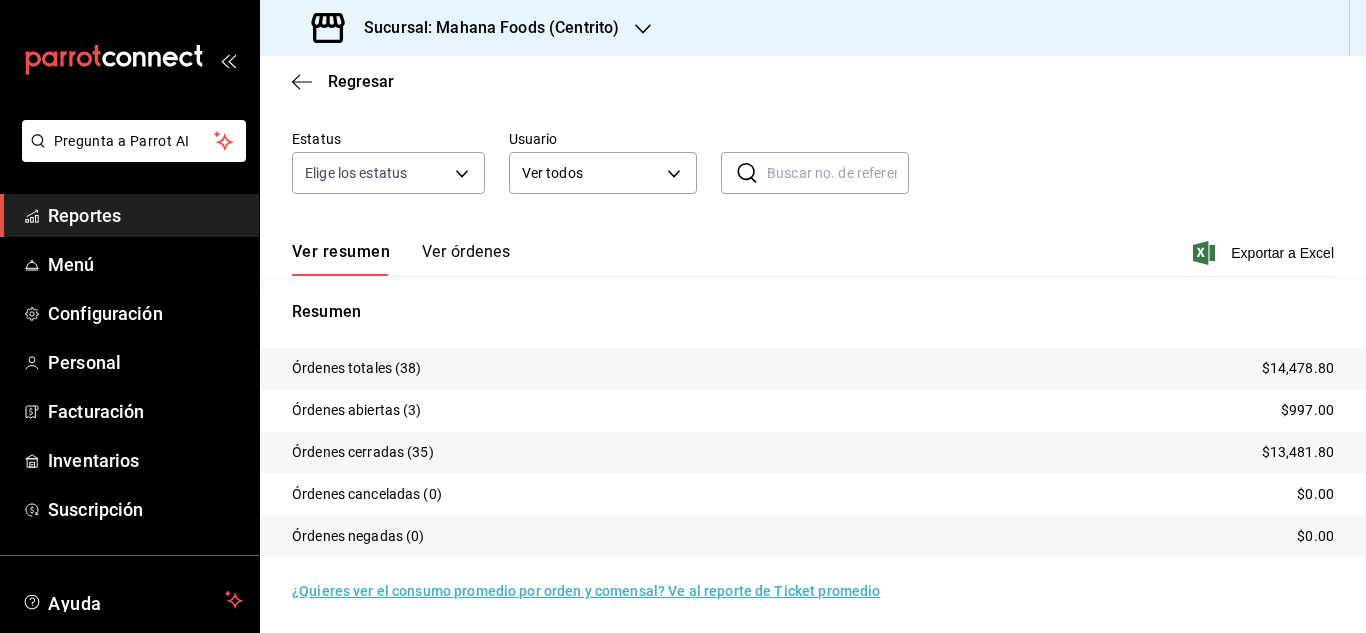 scroll, scrollTop: 152, scrollLeft: 0, axis: vertical 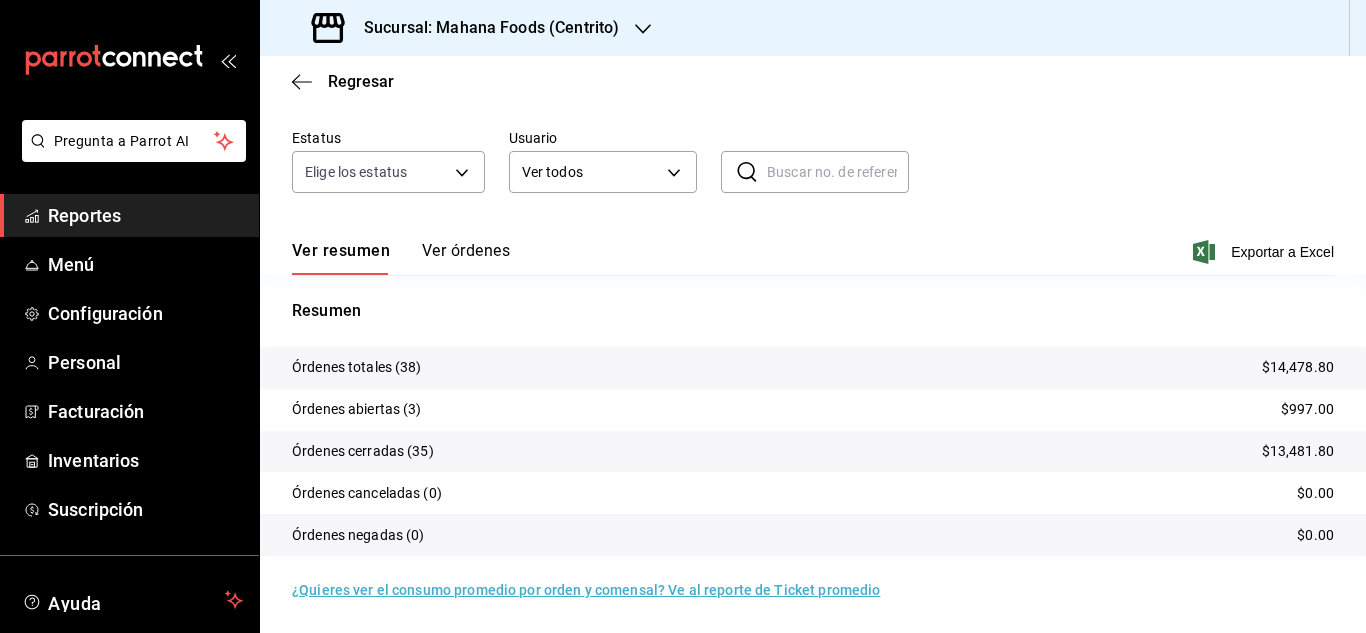 click on "Órdenes abiertas (3)" at bounding box center [357, 409] 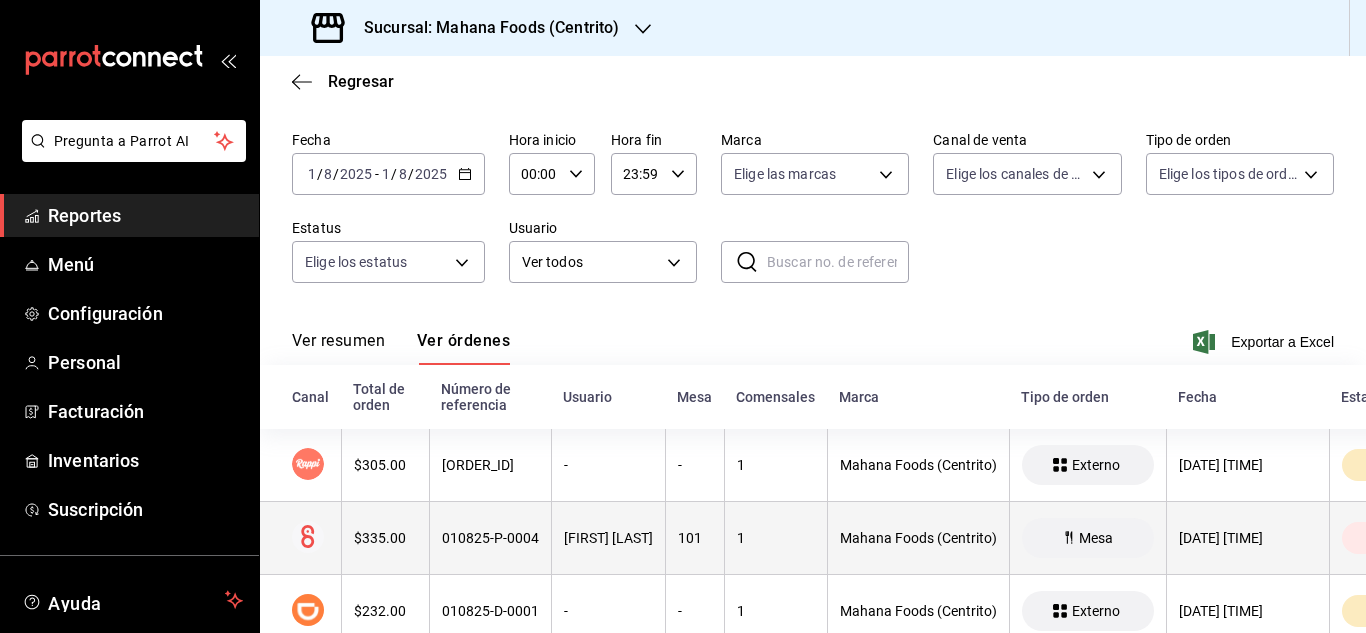 scroll, scrollTop: 152, scrollLeft: 0, axis: vertical 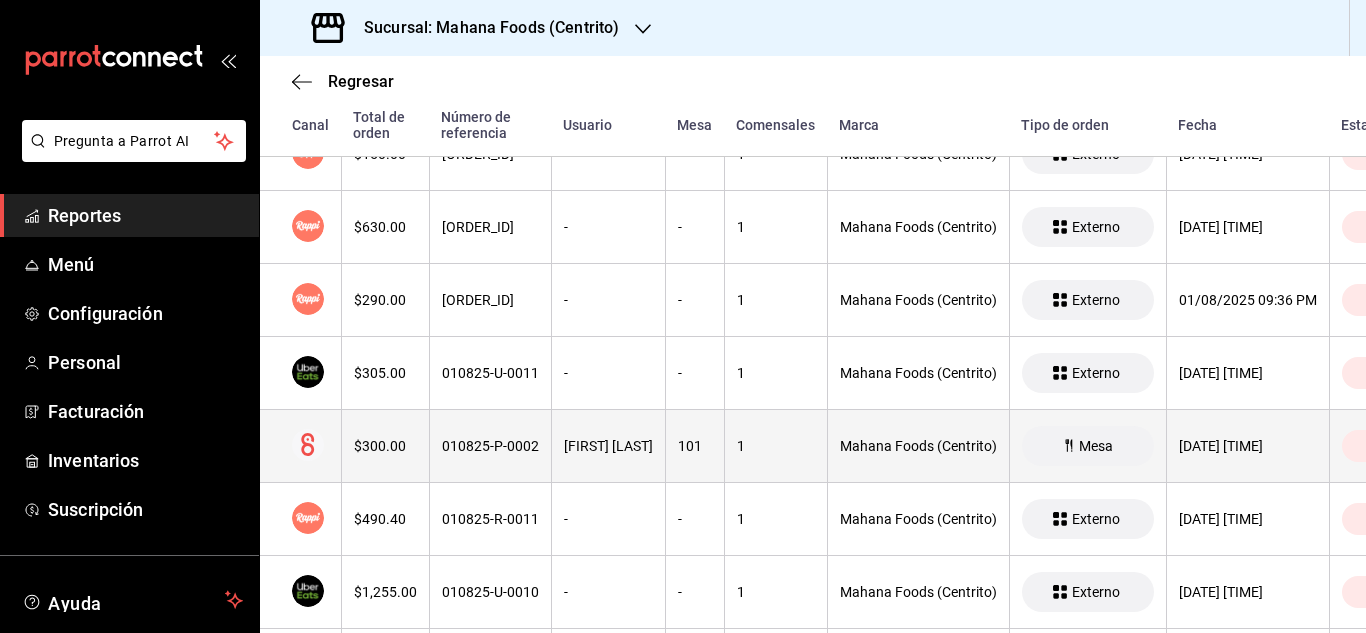 click on "Mesa" at bounding box center [1096, 446] 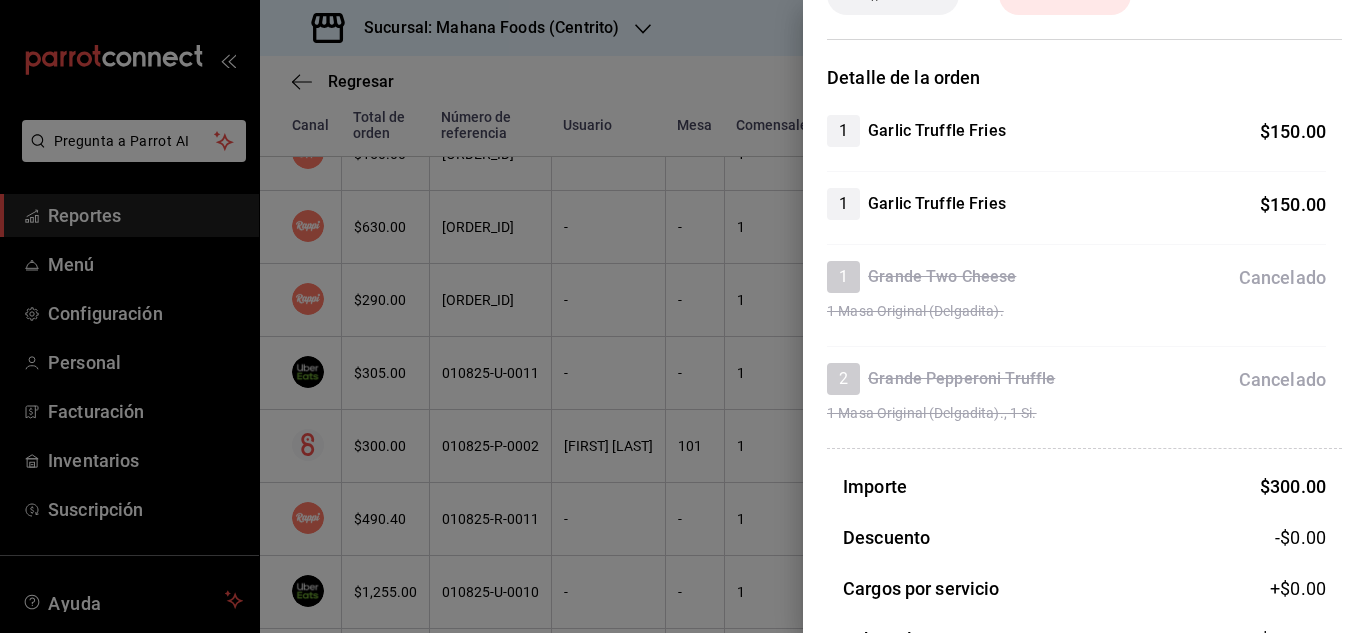 scroll, scrollTop: 0, scrollLeft: 0, axis: both 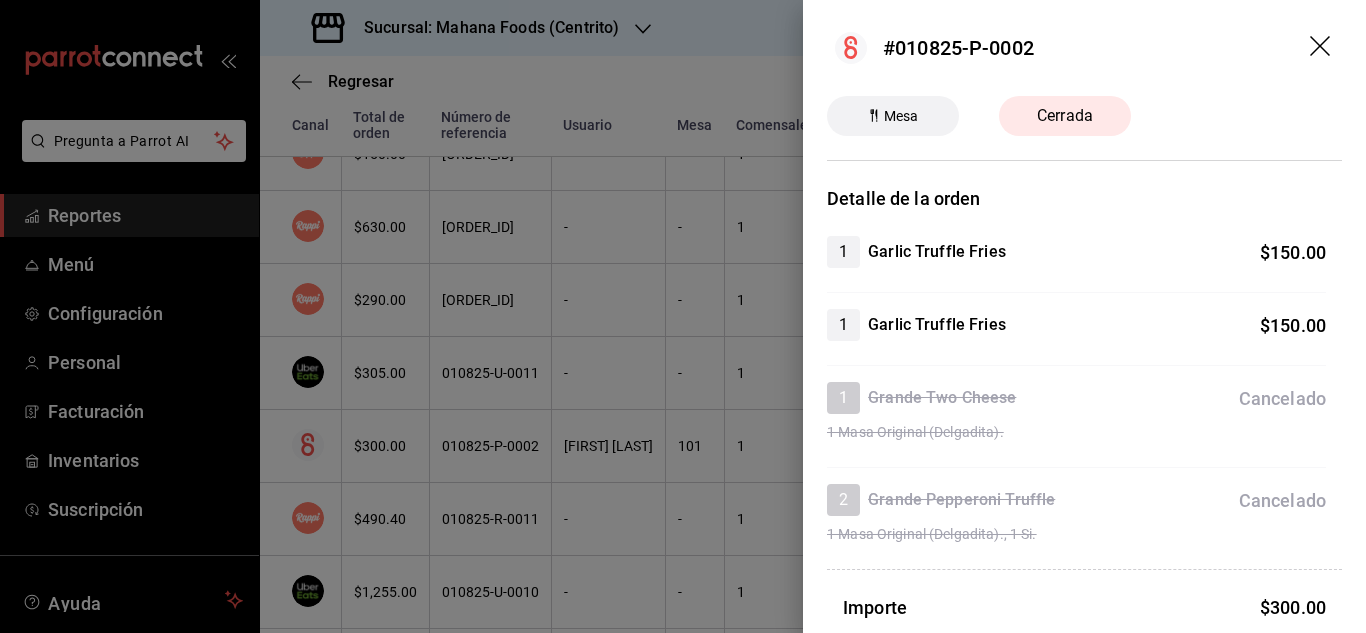 click 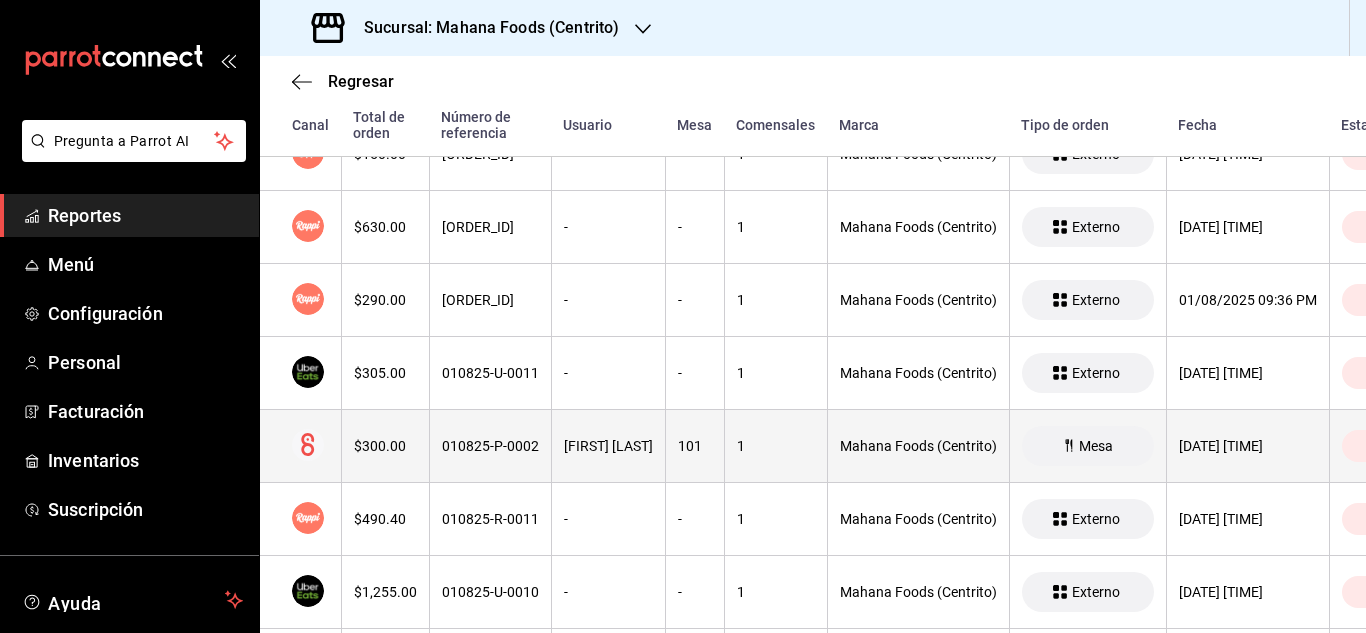 click on "Mahana Foods (Centrito)" at bounding box center [918, 446] 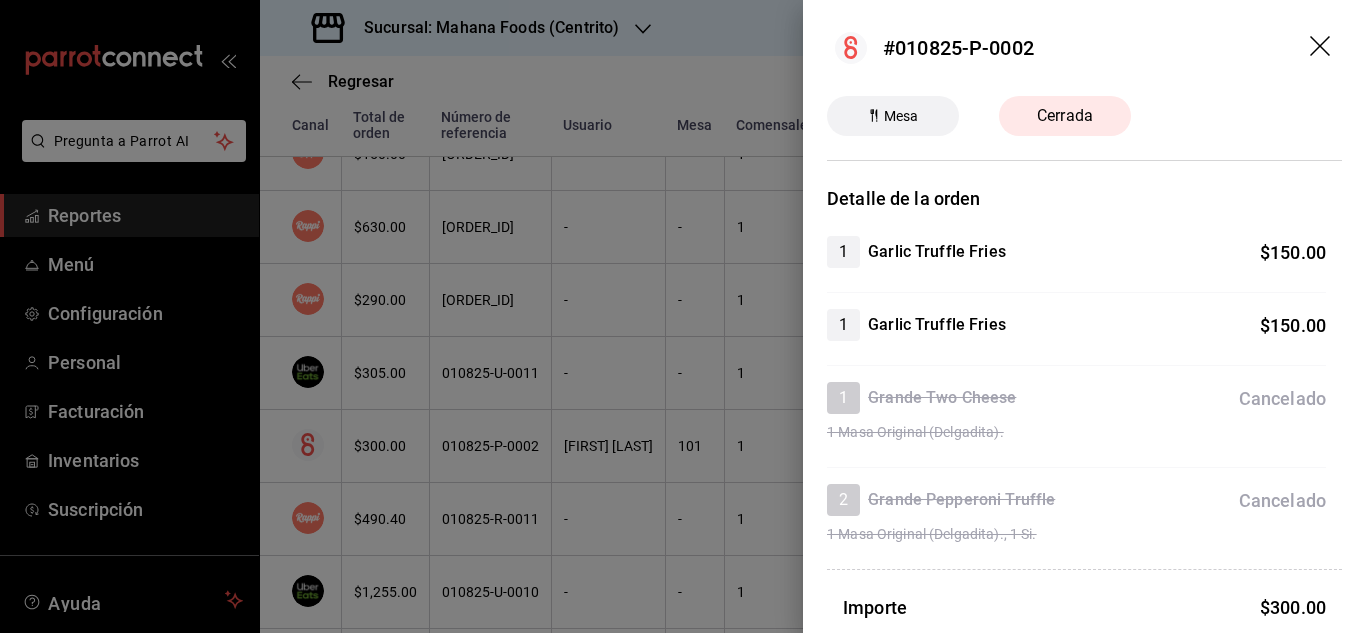 click on "[NUMBER] [ITEM] $ [PRICE] [NUMBER] [ITEM] $ [PRICE] 1 [ITEM] Cancelado 1 [ITEM]. 2 [ITEM] Cancelado 1 [ITEM]., 1 [OPTION]" at bounding box center (1084, 390) 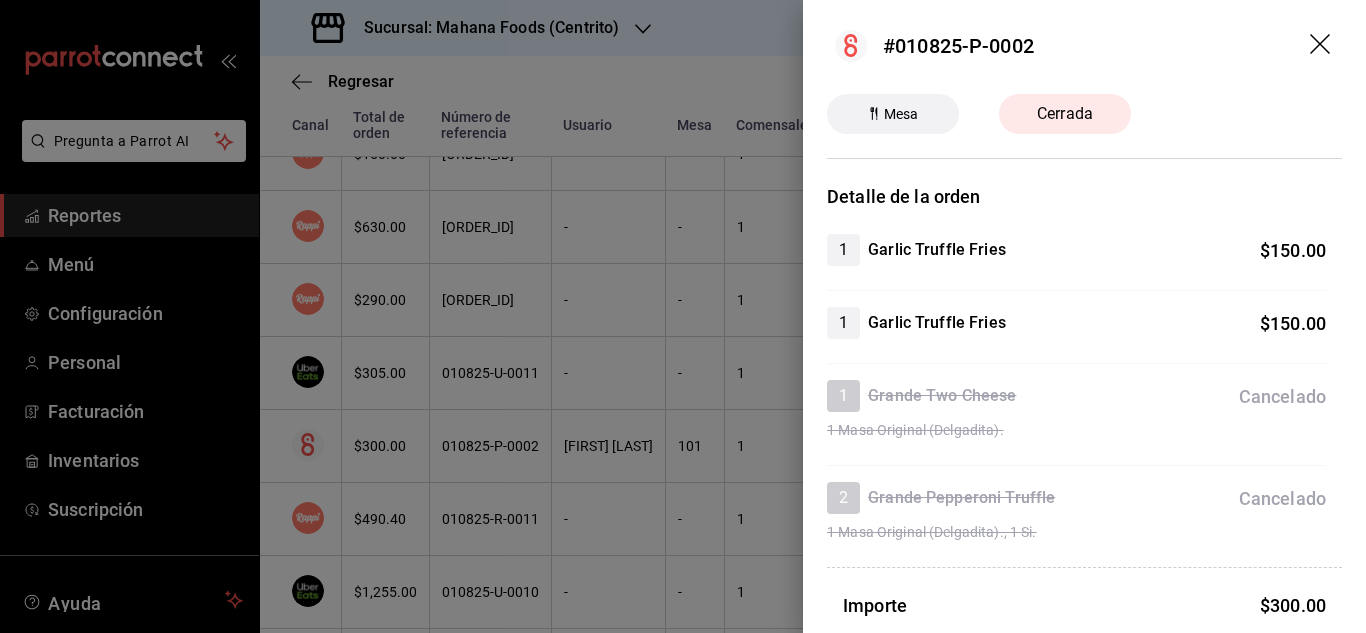 scroll, scrollTop: 0, scrollLeft: 0, axis: both 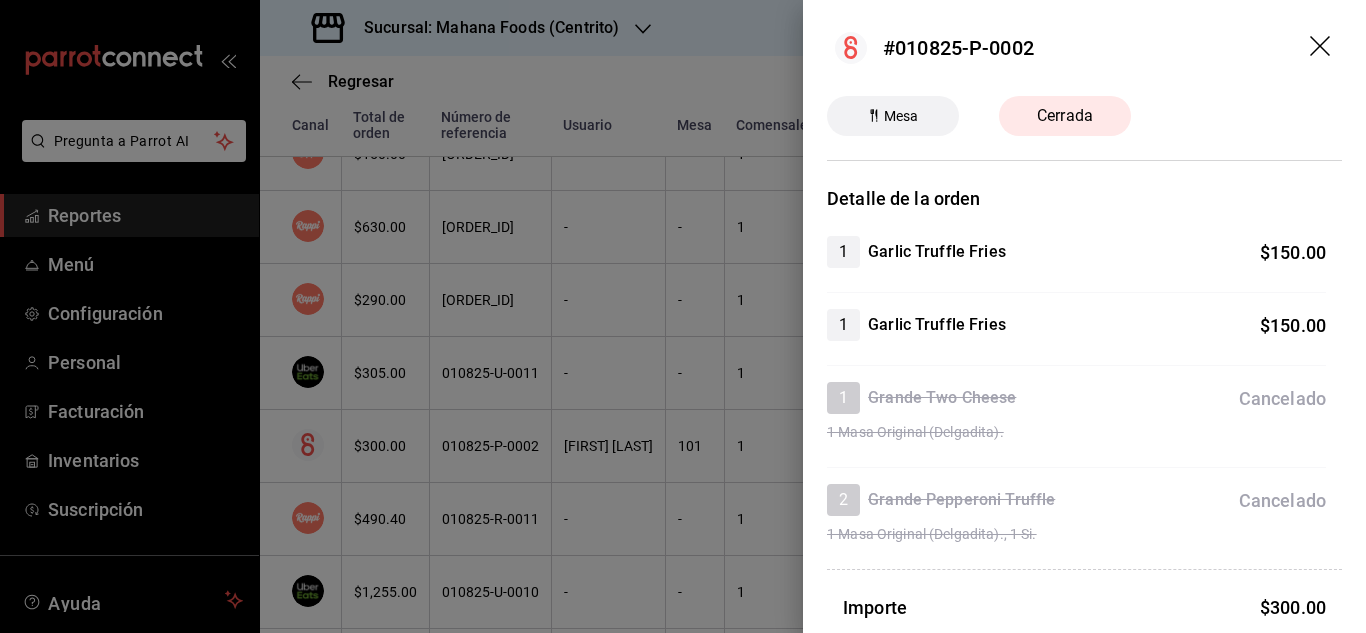 click on "Cerrada" at bounding box center (1065, 116) 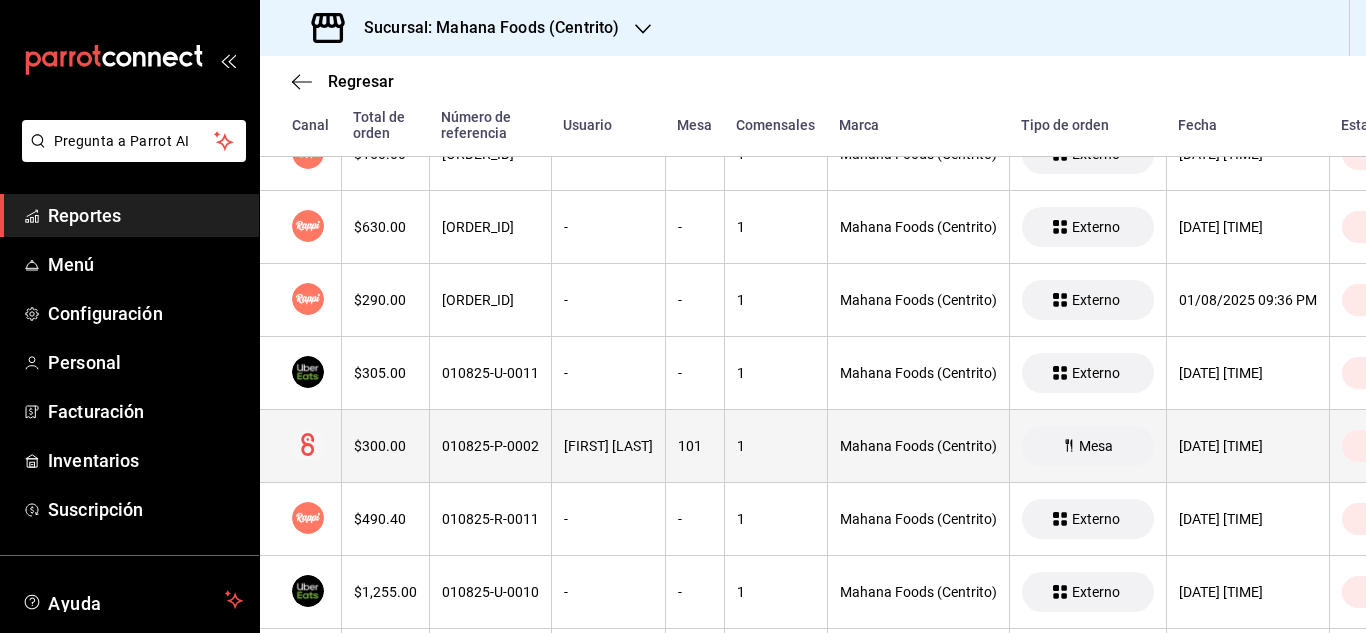 click on "101" at bounding box center (694, 446) 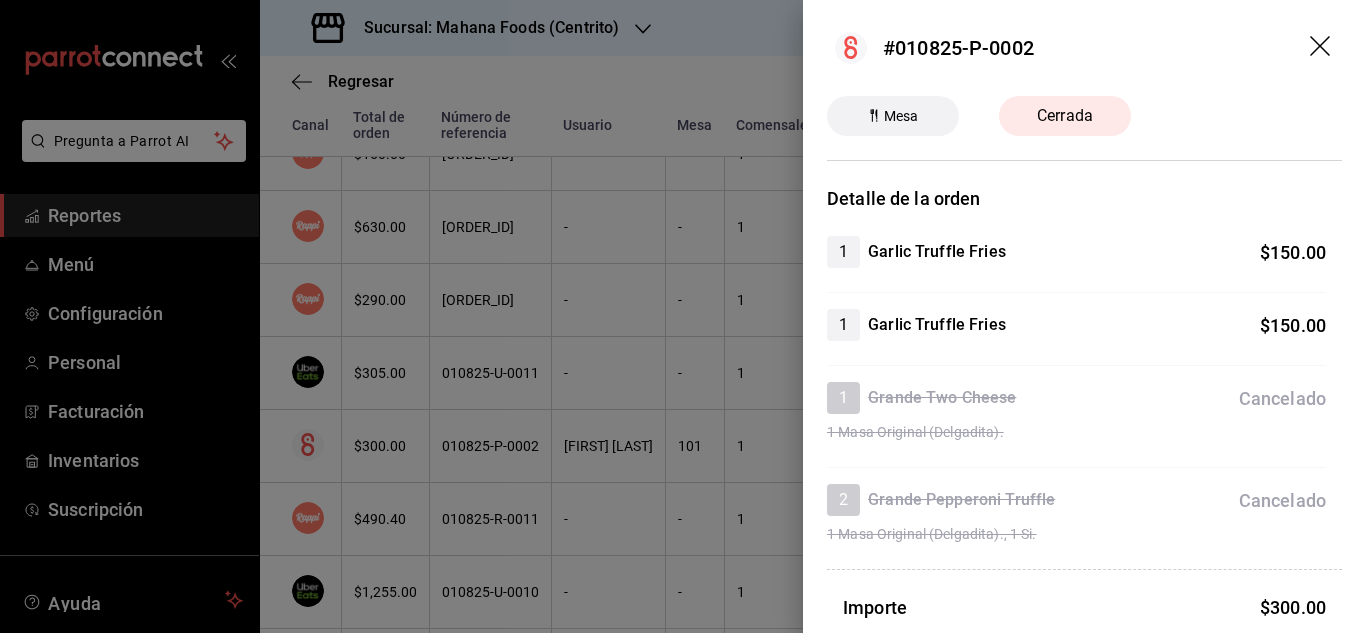 click at bounding box center (683, 316) 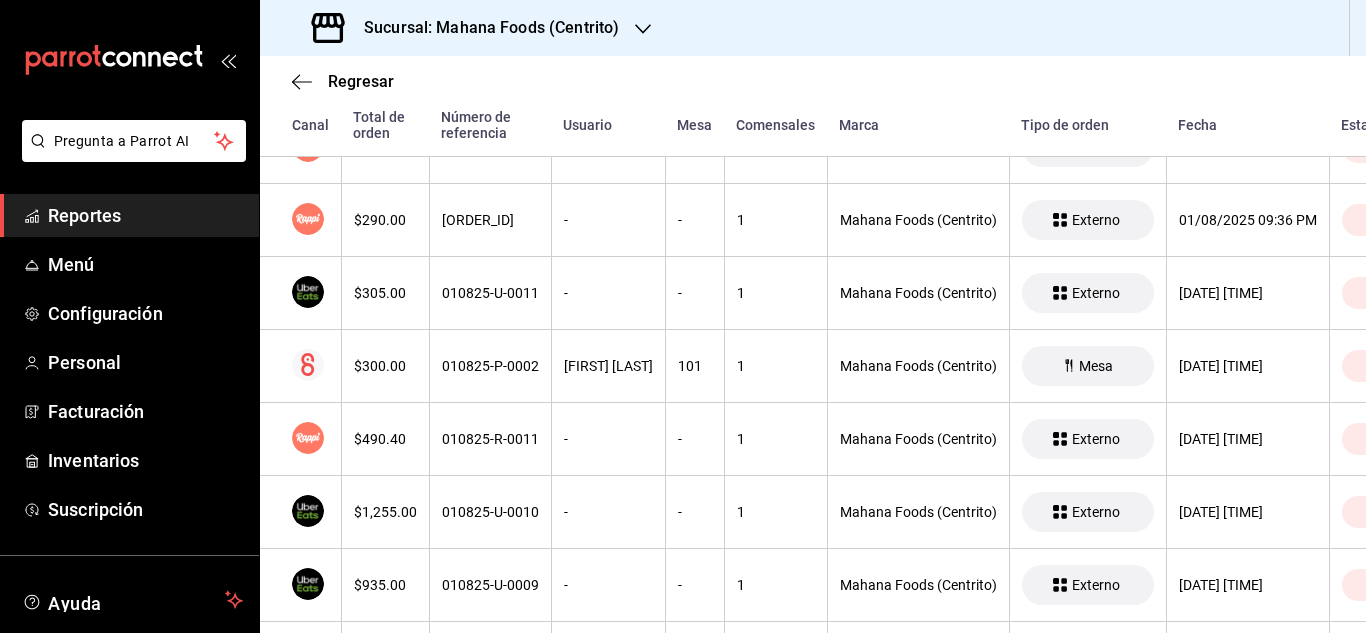 scroll, scrollTop: 1333, scrollLeft: 0, axis: vertical 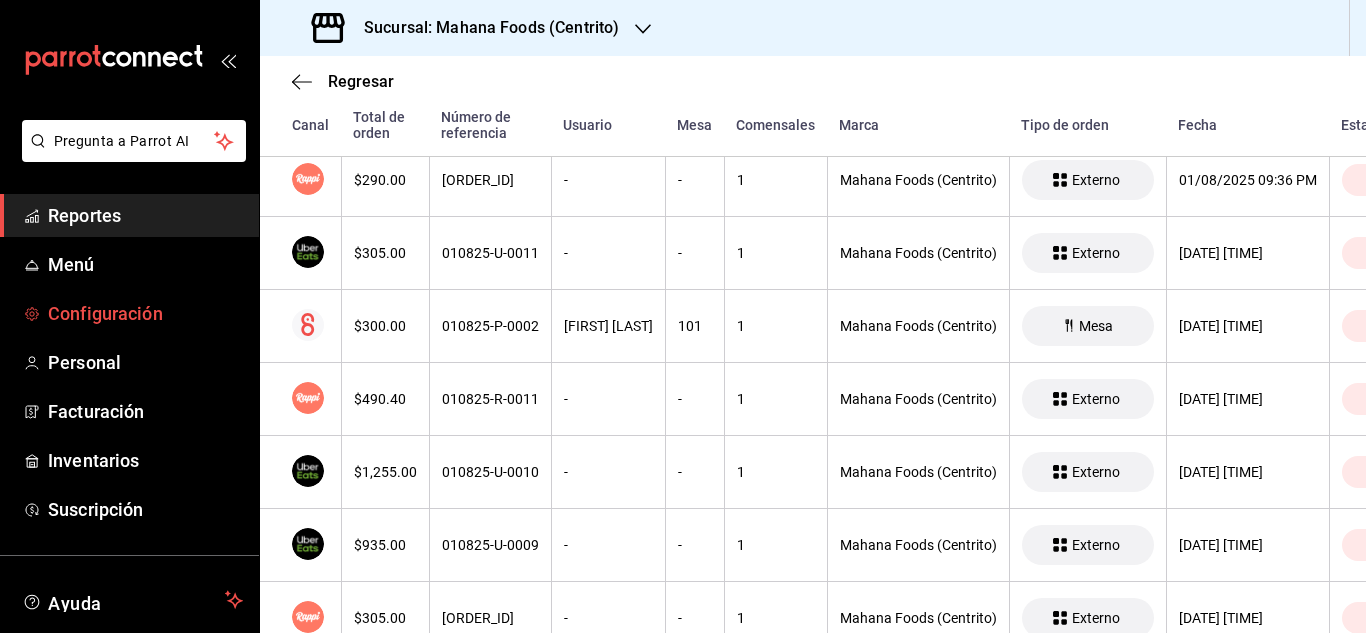 click on "Configuración" at bounding box center (145, 313) 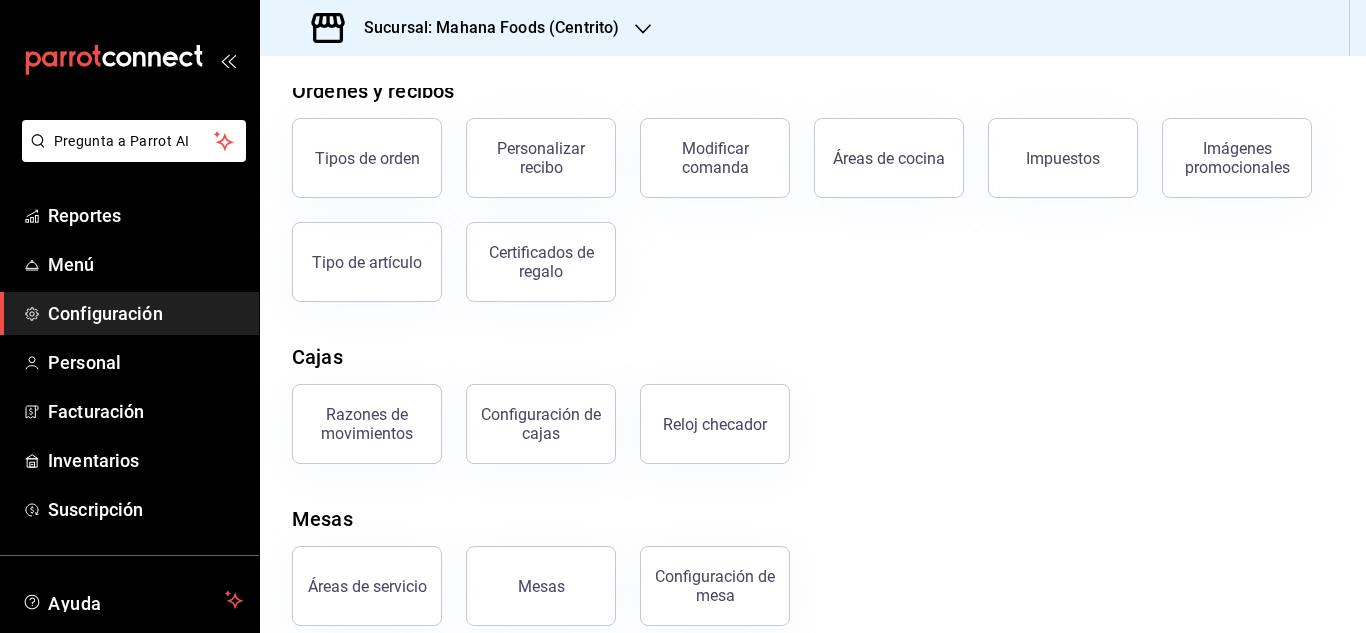 scroll, scrollTop: 381, scrollLeft: 0, axis: vertical 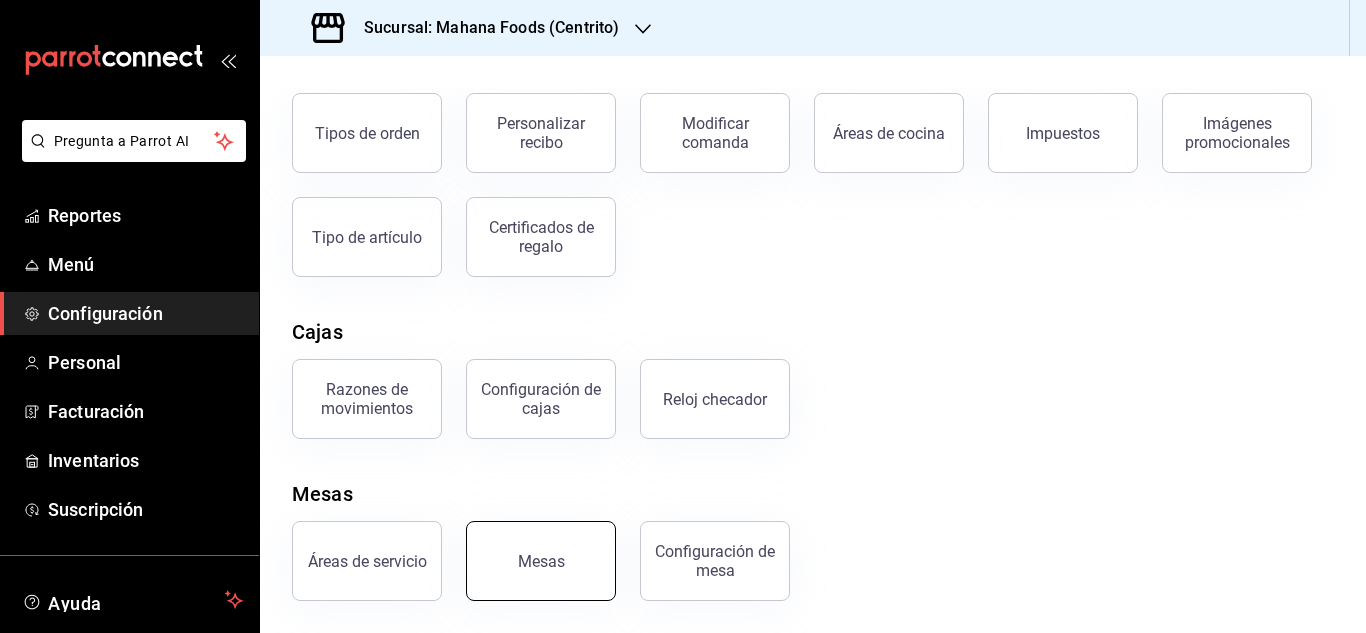 click on "Mesas" at bounding box center [541, 561] 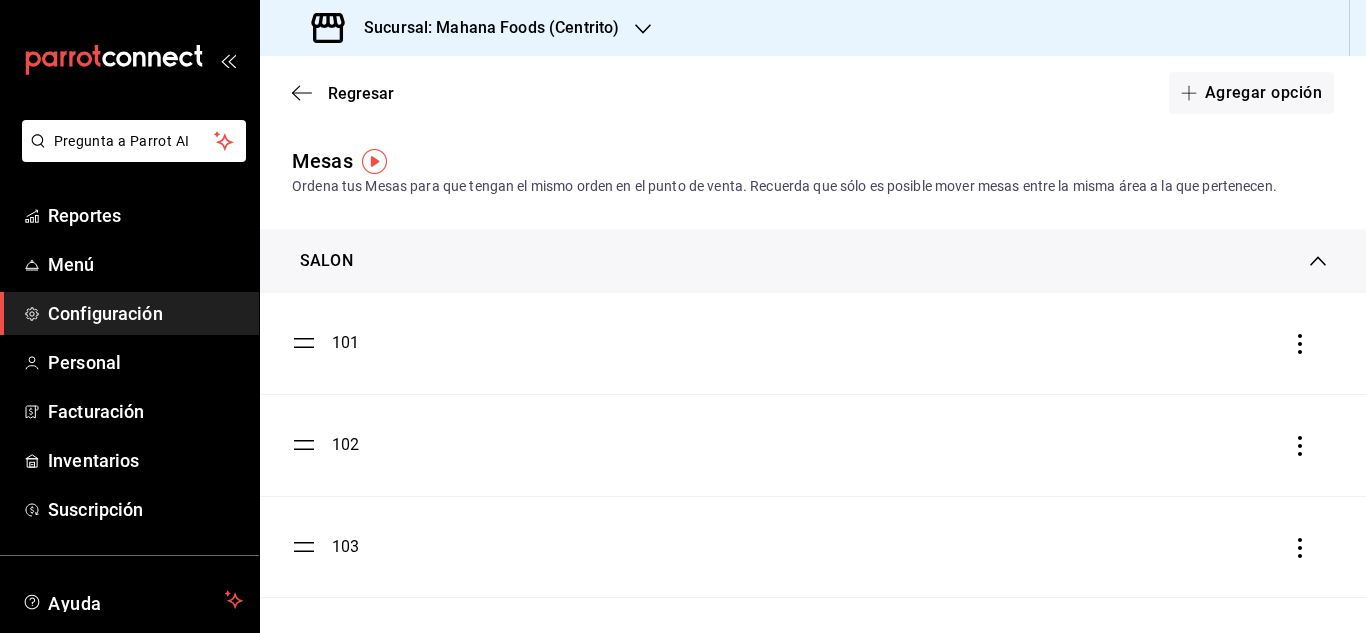 click on "Regresar Agregar opción" at bounding box center [813, 93] 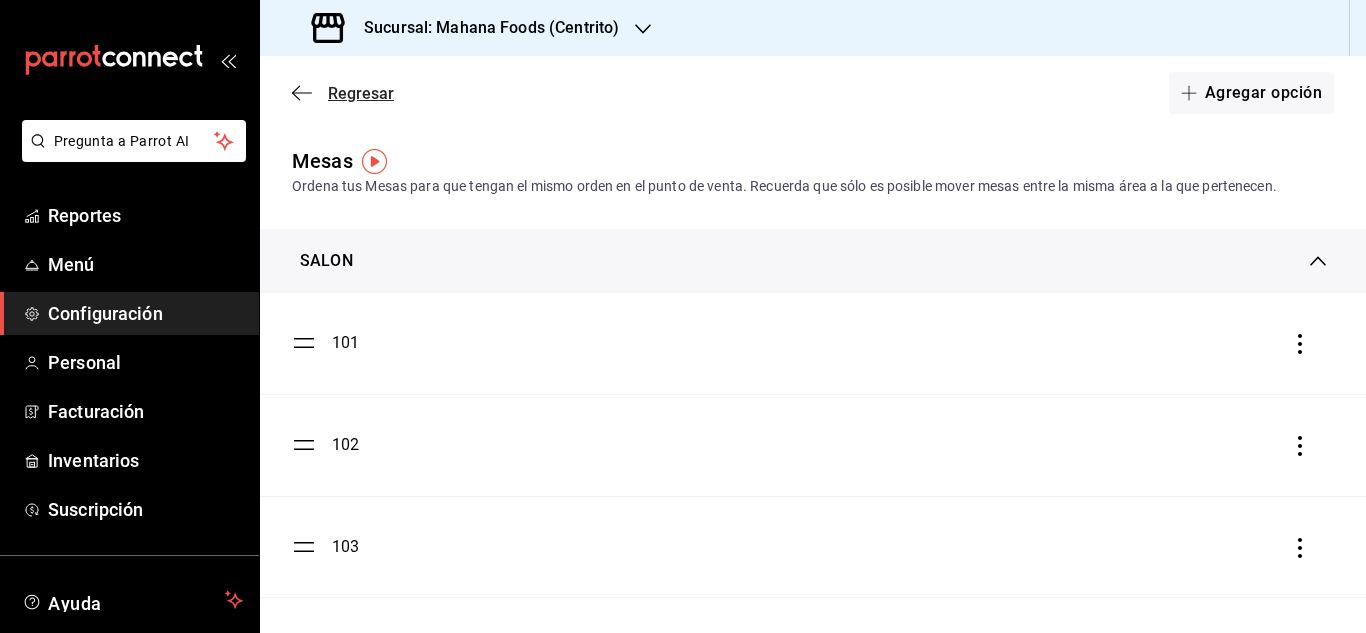 click 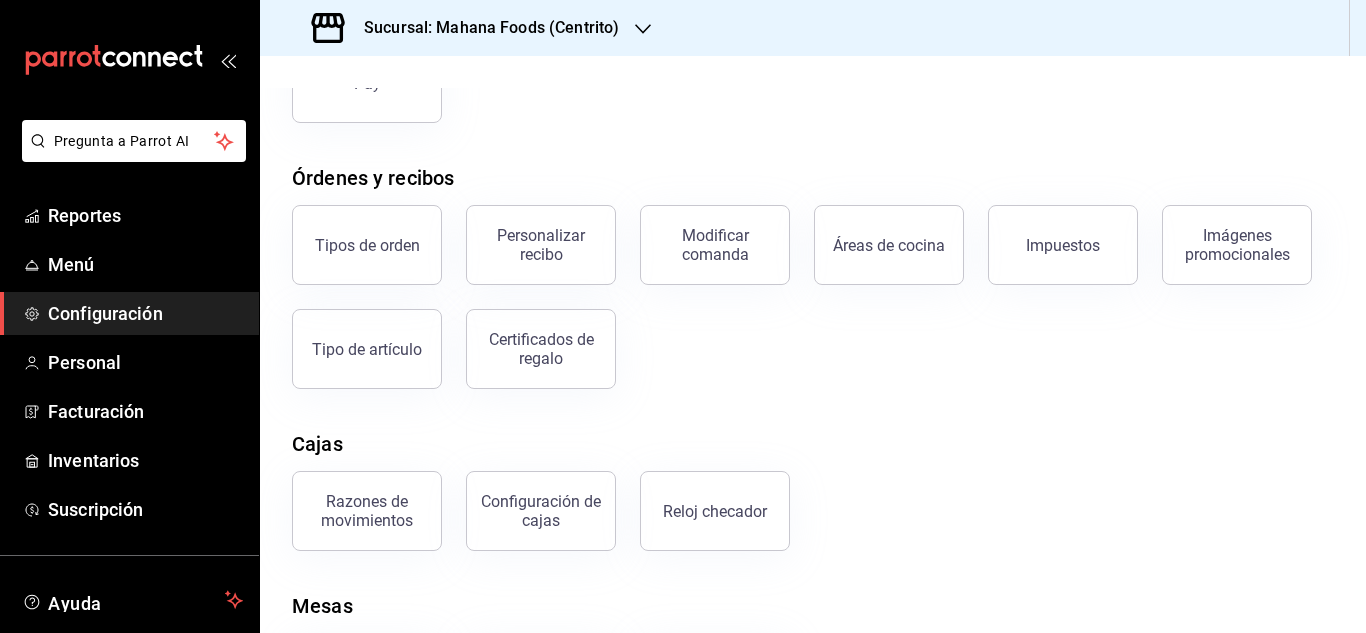 scroll, scrollTop: 381, scrollLeft: 0, axis: vertical 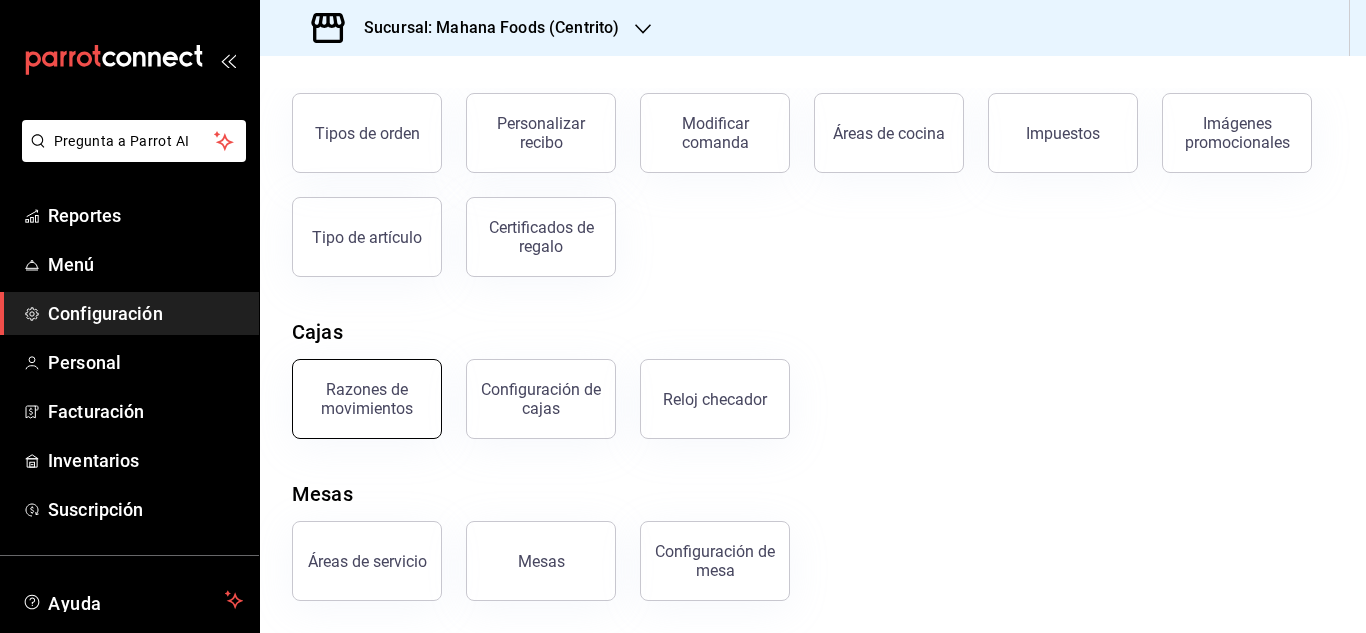 click on "Razones de movimientos" at bounding box center [367, 399] 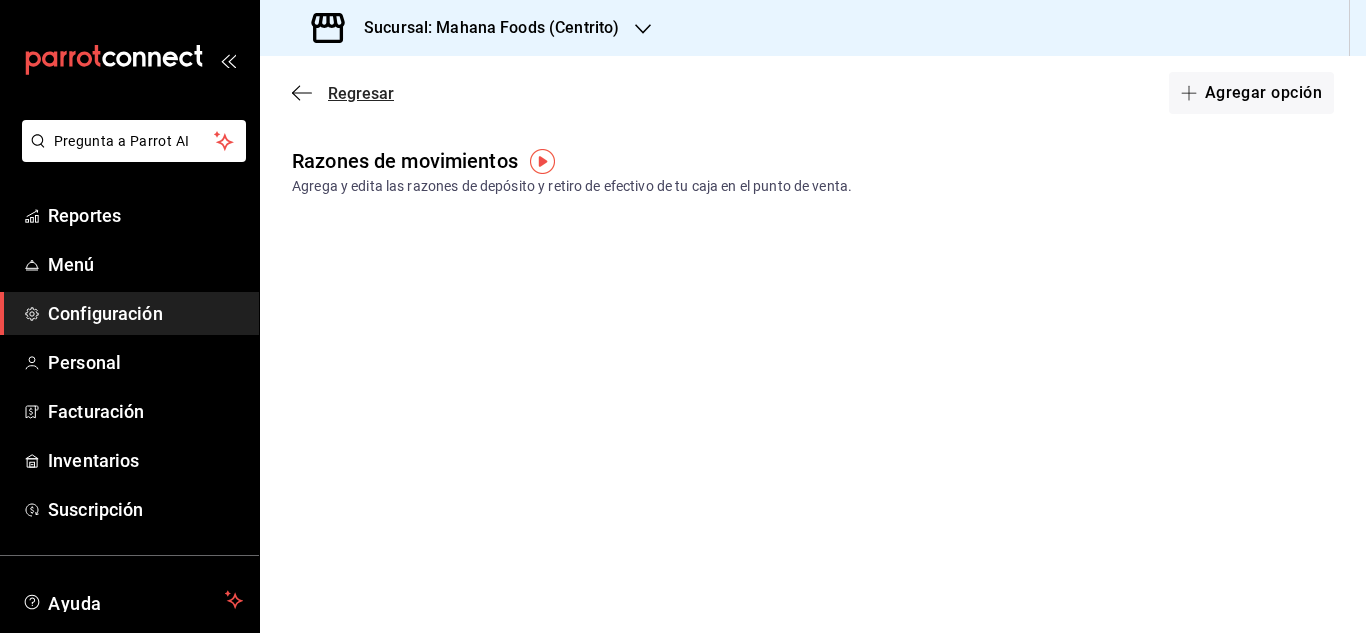 click 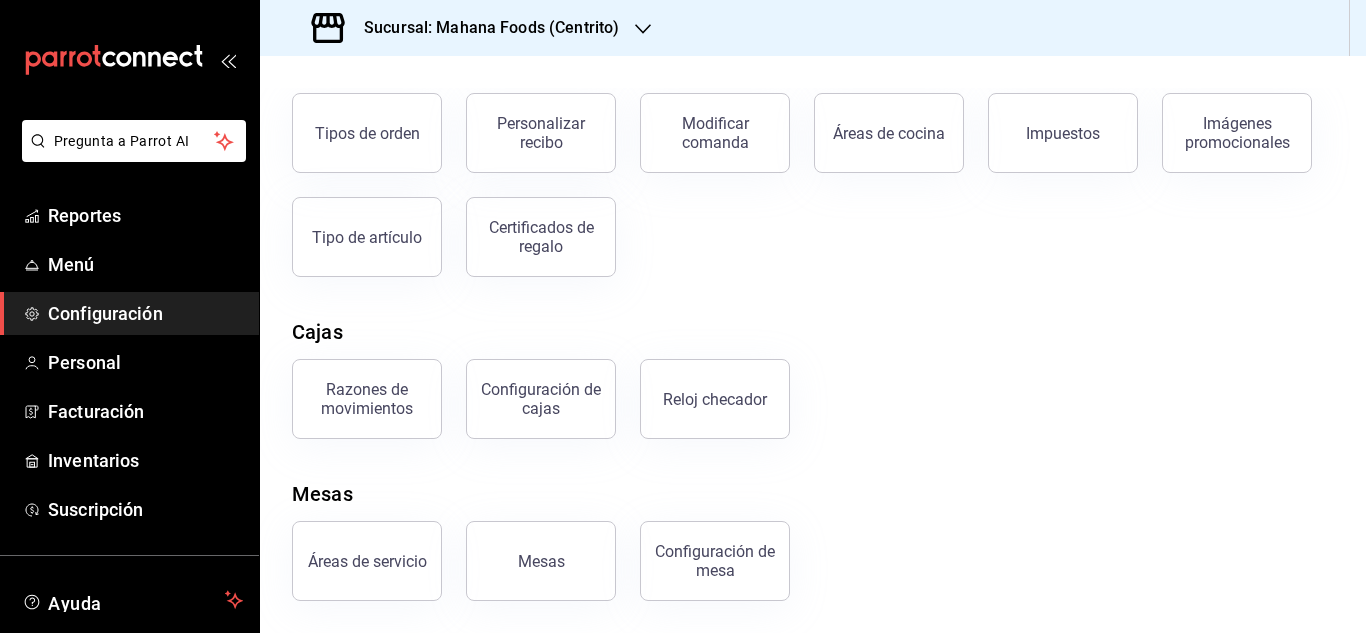 scroll, scrollTop: 0, scrollLeft: 0, axis: both 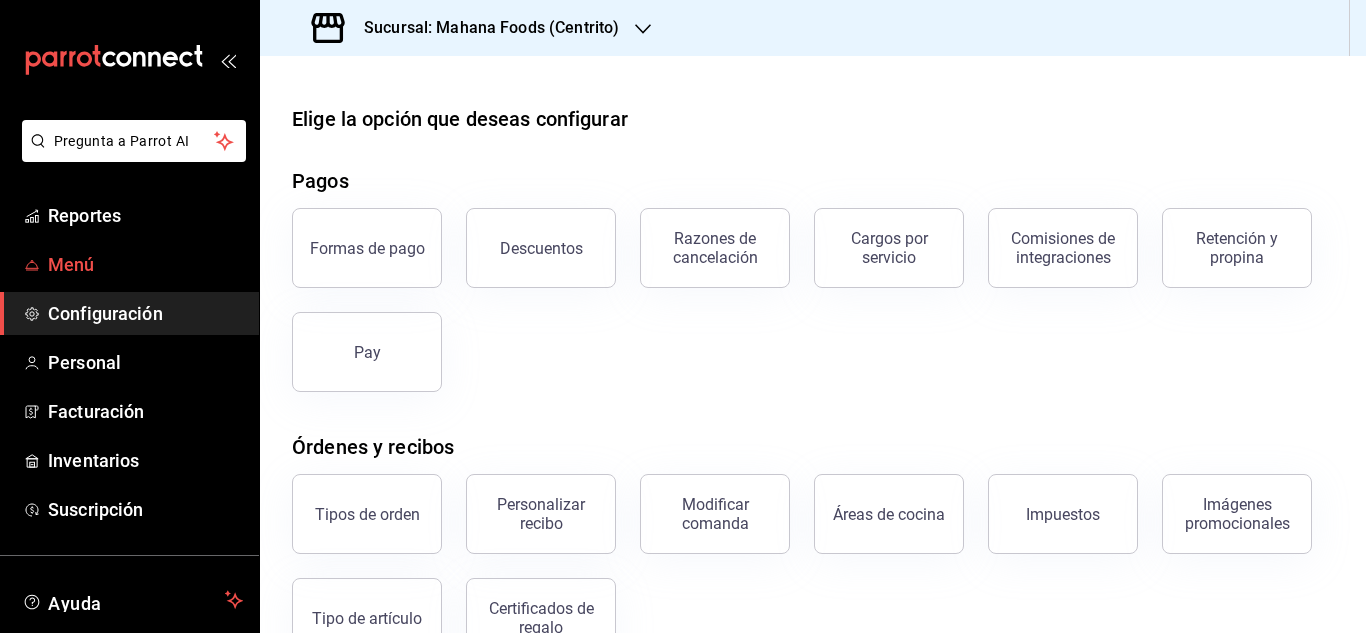click on "Menú" at bounding box center [145, 264] 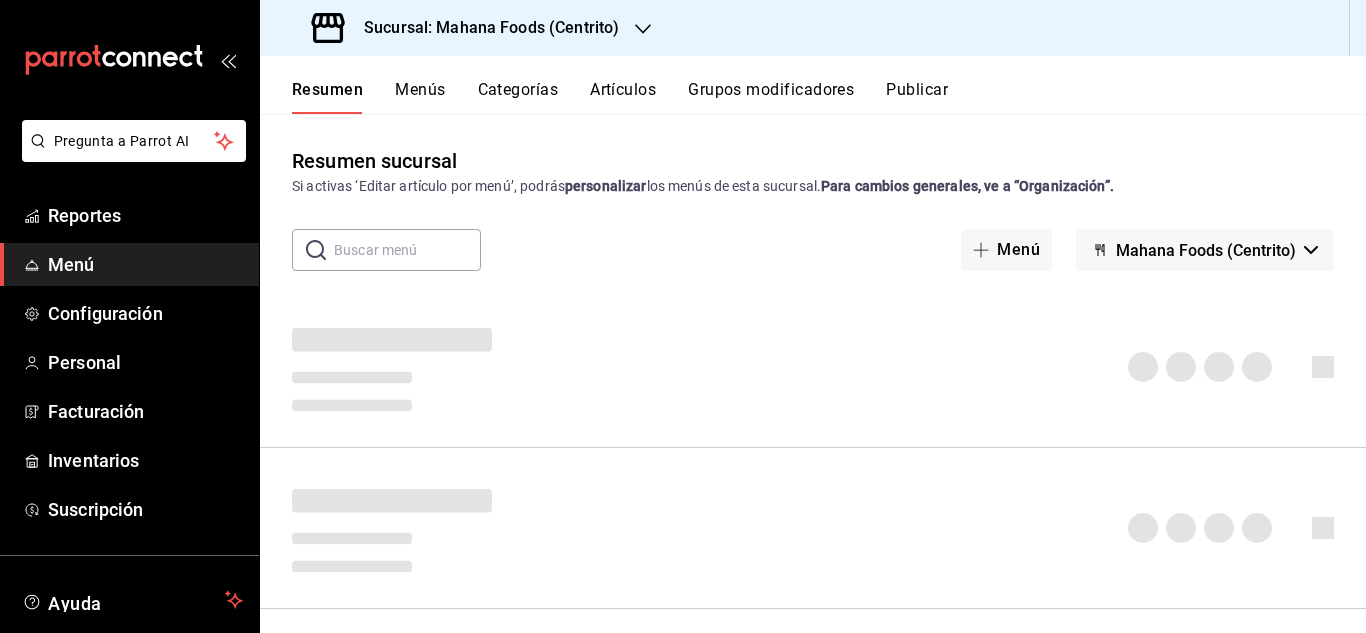 click on "Pregunta a Parrot AI" at bounding box center (129, 157) 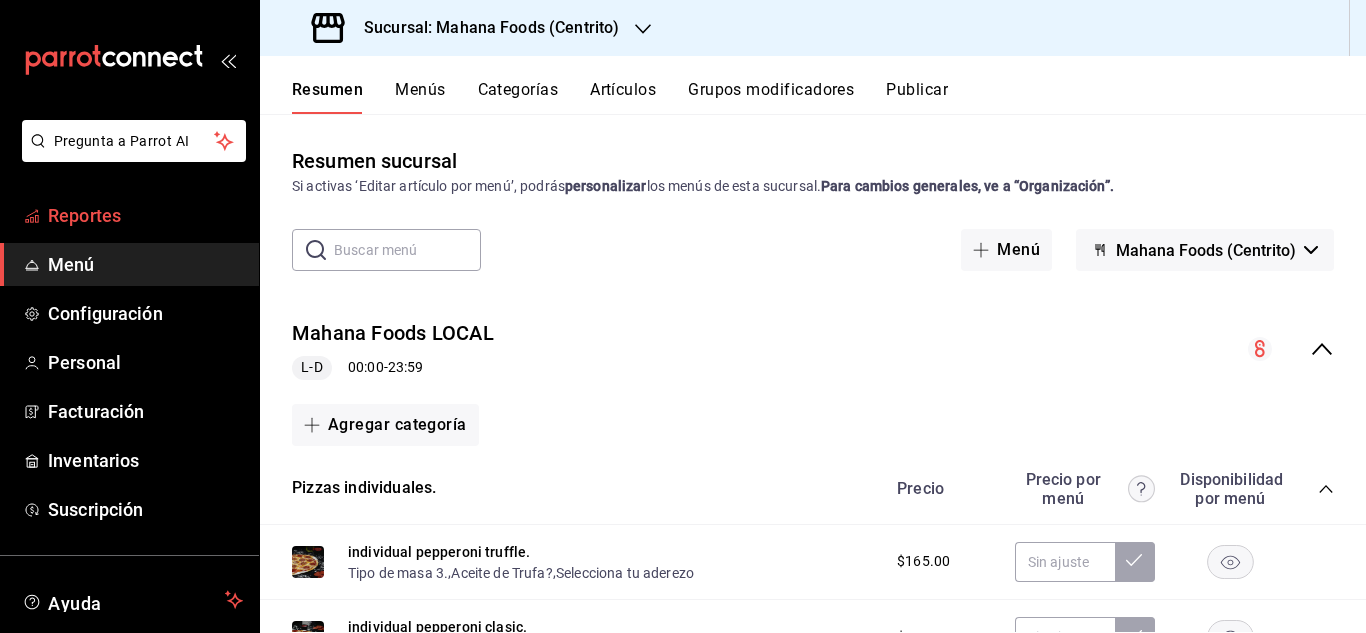 click on "Reportes" at bounding box center [145, 215] 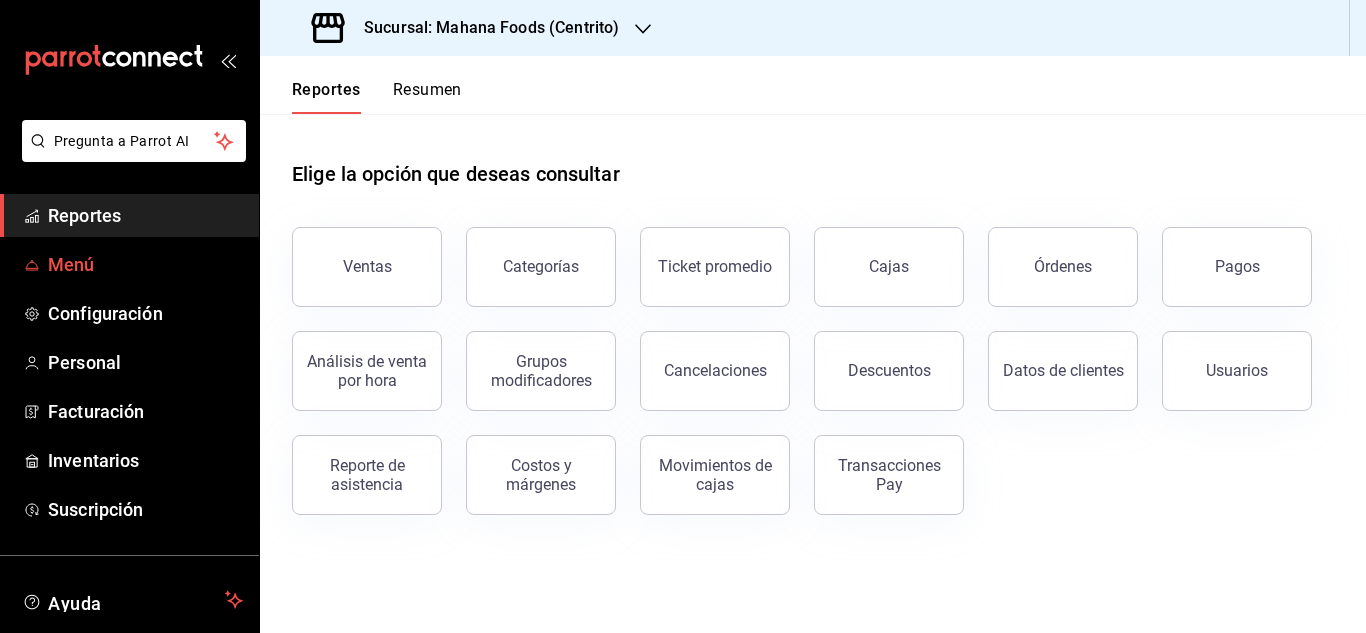 click on "Menú" at bounding box center (129, 264) 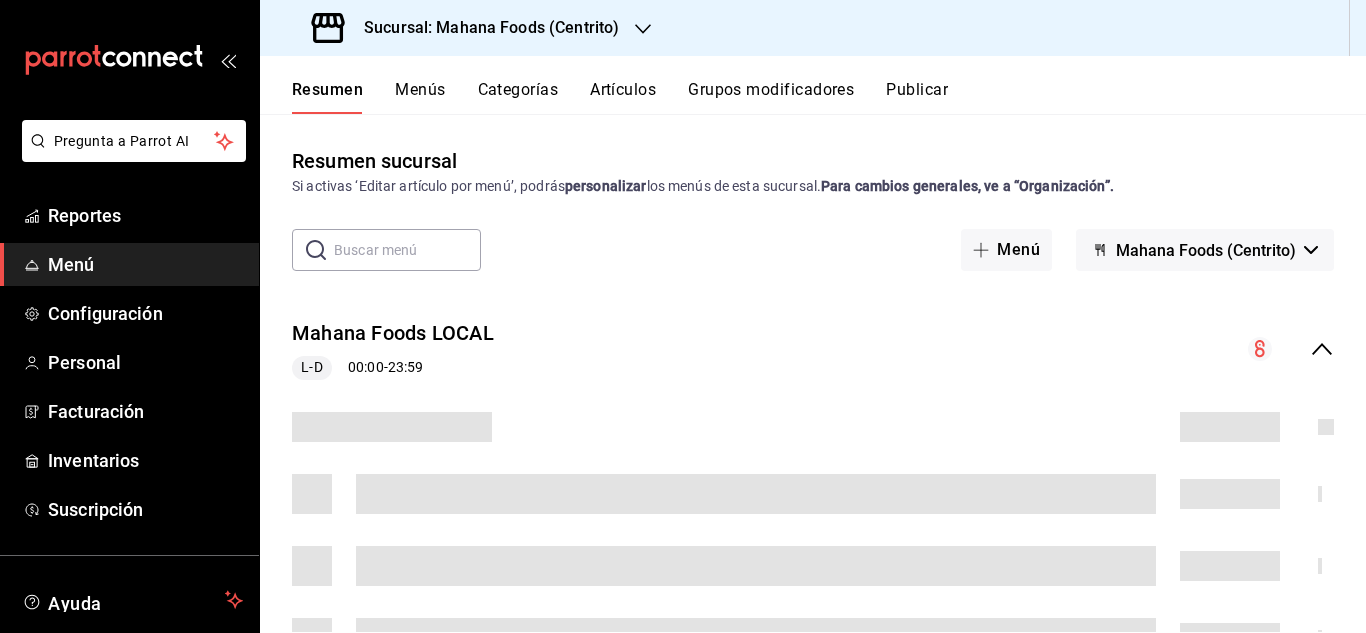 click on "Menús" at bounding box center [420, 97] 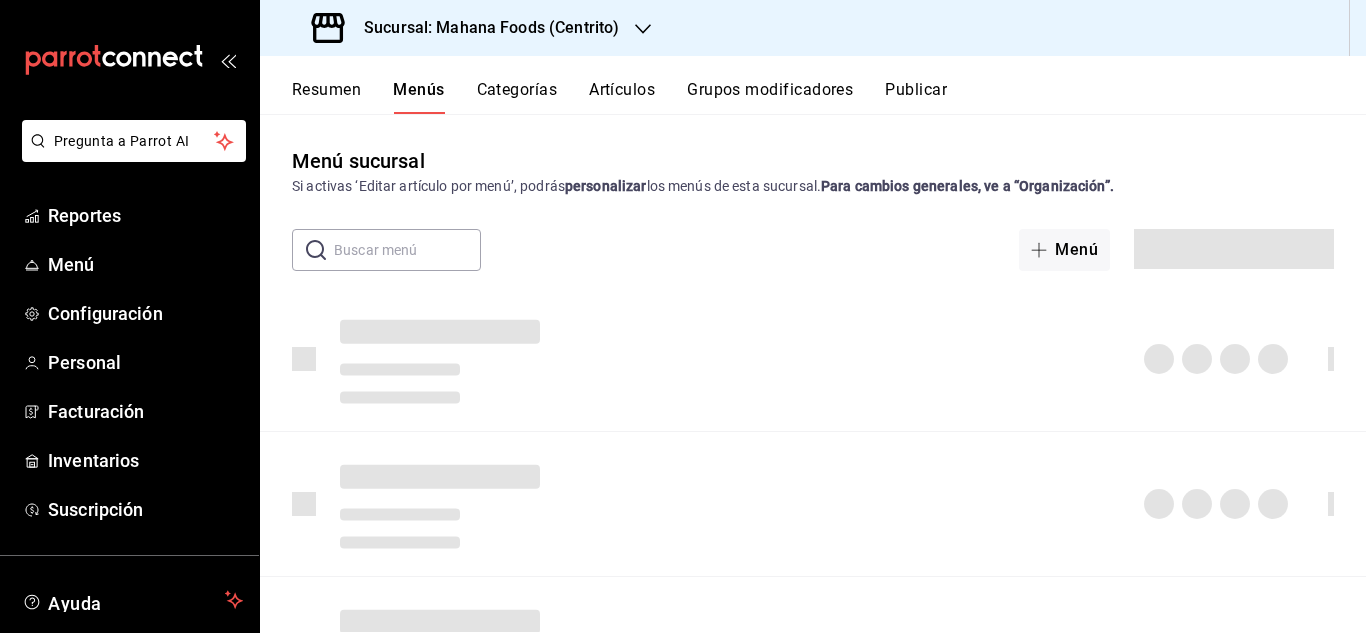 click on "Categorías" at bounding box center (517, 97) 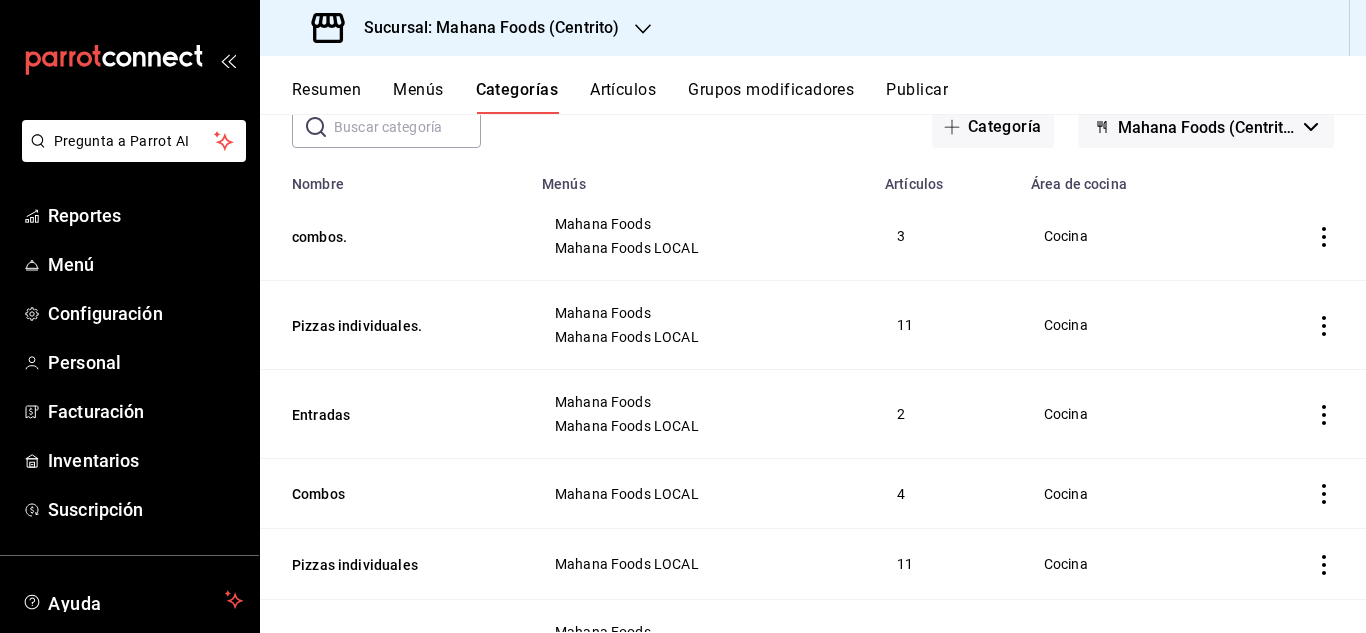 scroll, scrollTop: 0, scrollLeft: 0, axis: both 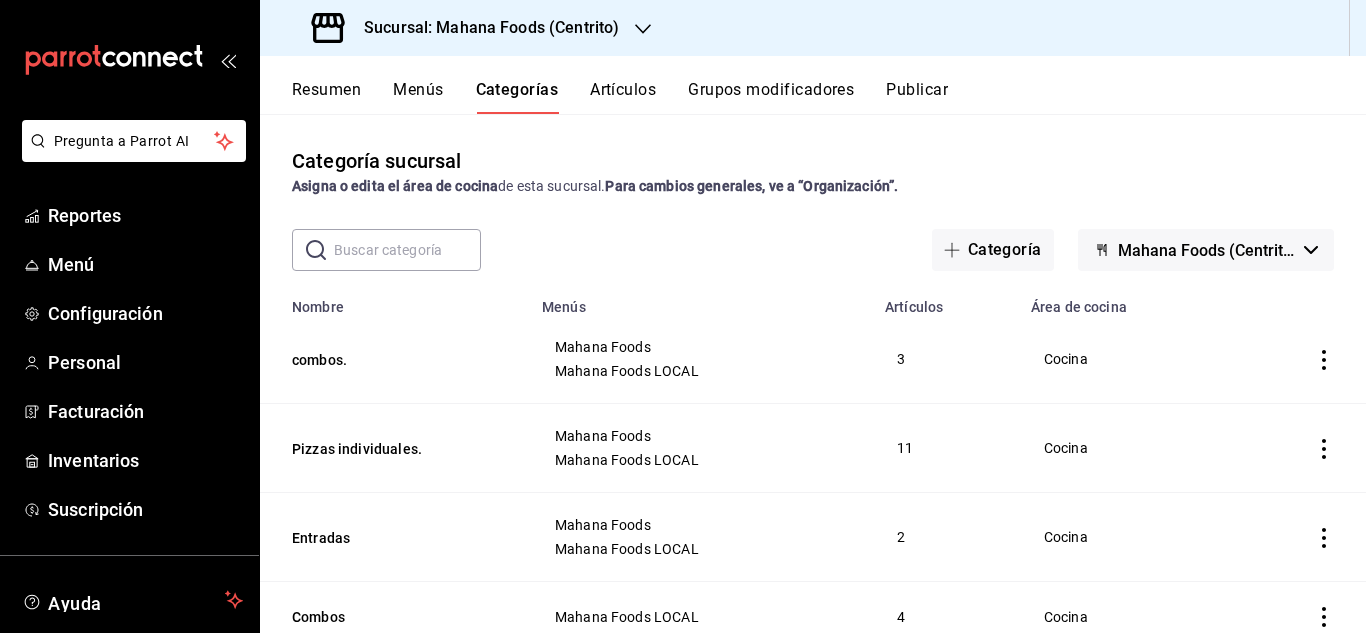 click on "Resumen" at bounding box center (326, 97) 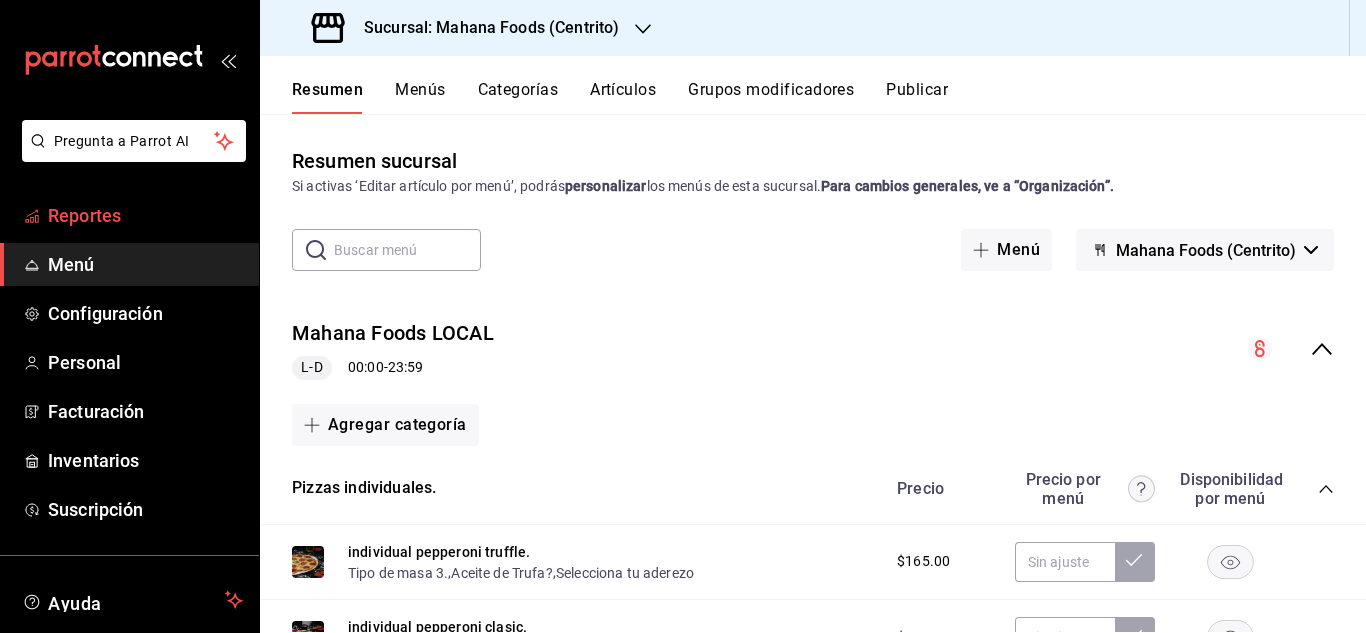 click on "Reportes" at bounding box center [145, 215] 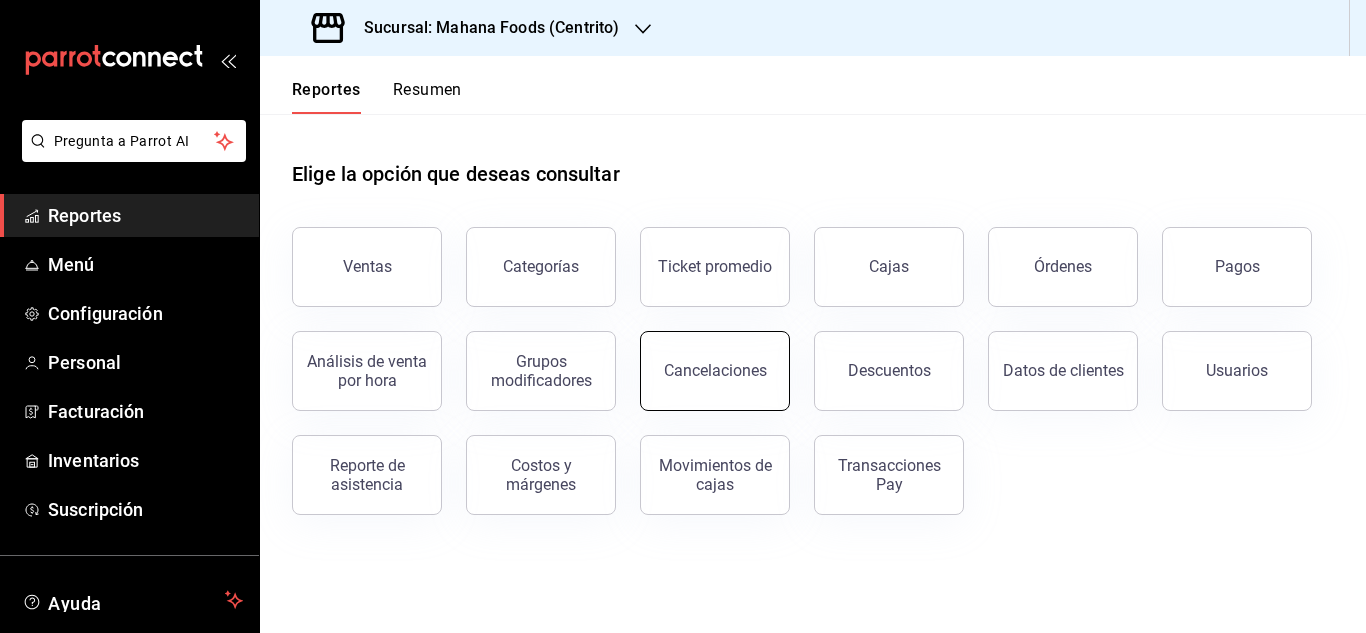 click on "Cancelaciones" at bounding box center (715, 371) 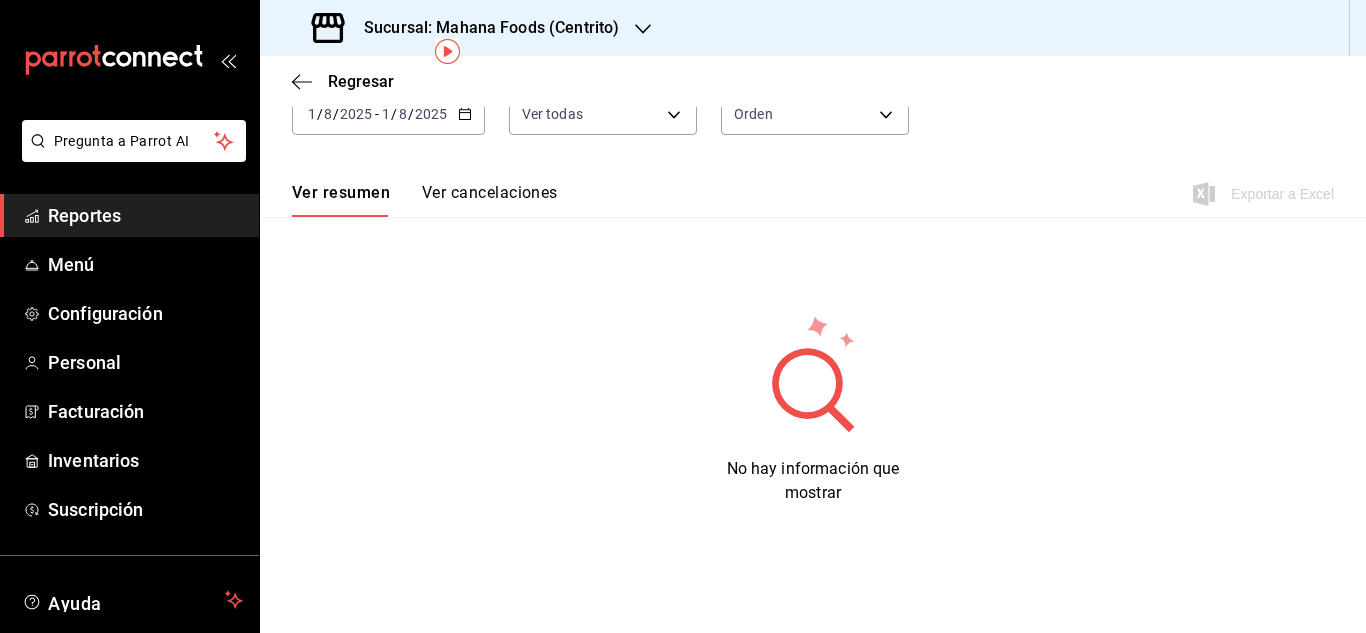 scroll, scrollTop: 52, scrollLeft: 0, axis: vertical 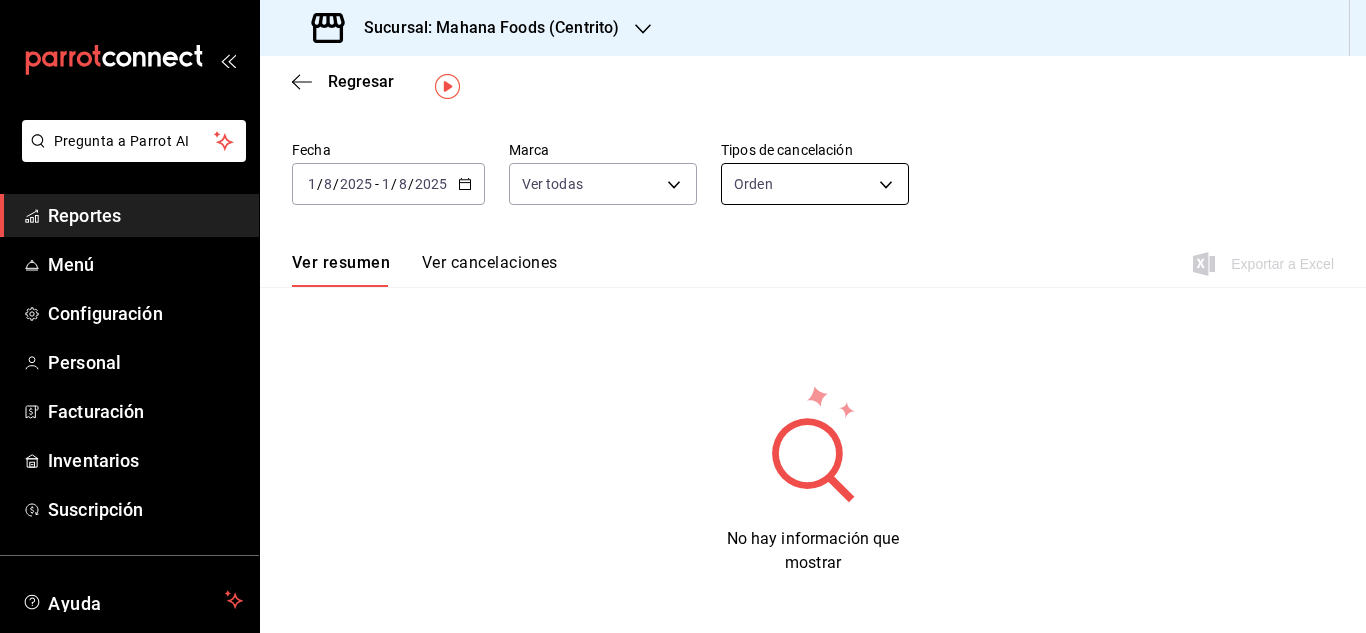 click on "Pregunta a Parrot AI Reportes   Menú   Configuración   Personal   Facturación   Inventarios   Suscripción   Ayuda Recomienda Parrot   [FIRST] [LAST]   Sugerir nueva función   Sucursal: Mahana Foods (Centrito) Regresar Cancelaciones Fecha [DATE] [DATE] - [DATE] [DATE] Marca Ver todas [object Object] Tipos de cancelación Orden ORDER Ver resumen Ver cancelaciones Exportar a Excel No hay información que mostrar GANA 1 MES GRATIS EN TU SUSCRIPCIÓN AQUÍ ¿Recuerdas cómo empezó tu restaurante?
Hoy puedes ayudar a un colega a tener el mismo cambio que tú viviste.
Recomienda Parrot directamente desde tu Portal Administrador.
Es fácil y rápido.
🎁 Por cada restaurante que se una, ganas 1 mes gratis. Ver video tutorial Ir a video Pregunta a Parrot AI Reportes   Menú   Configuración   Personal   Facturación   Inventarios   Suscripción   Ayuda Recomienda Parrot   [FIRST] [LAST]   Sugerir nueva función   Visitar centro de ayuda ([PHONE]) [EMAIL]" at bounding box center [683, 316] 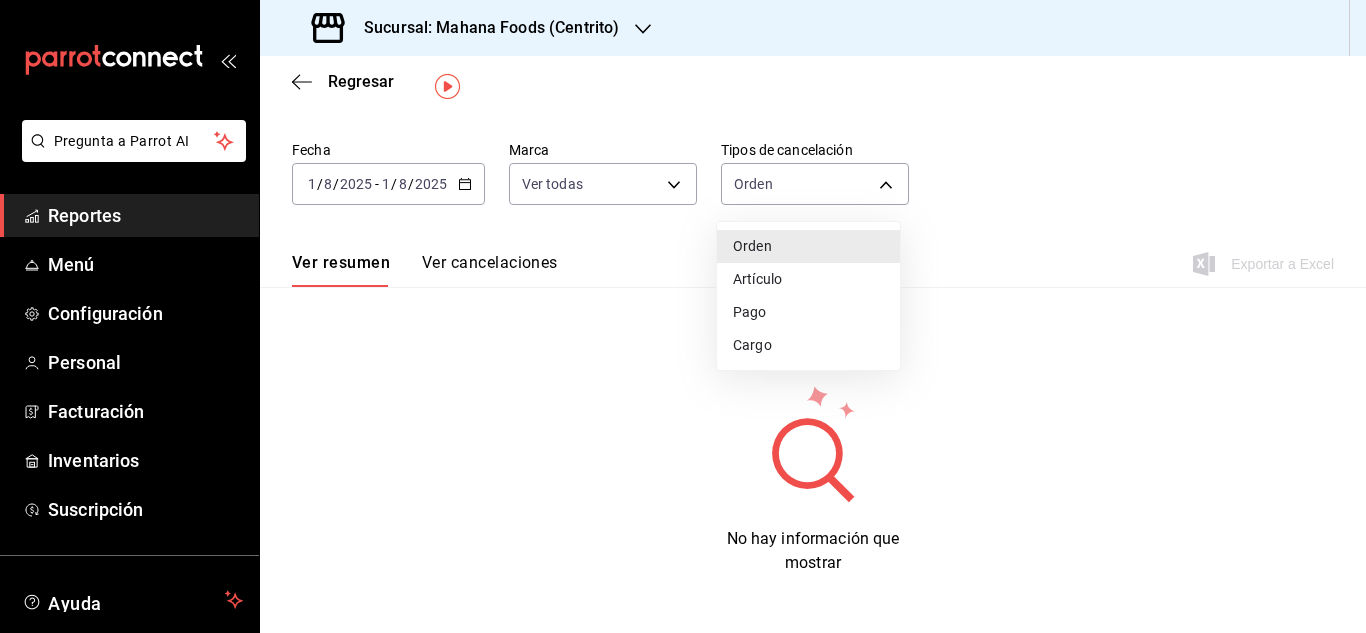 click on "Artículo" at bounding box center (808, 279) 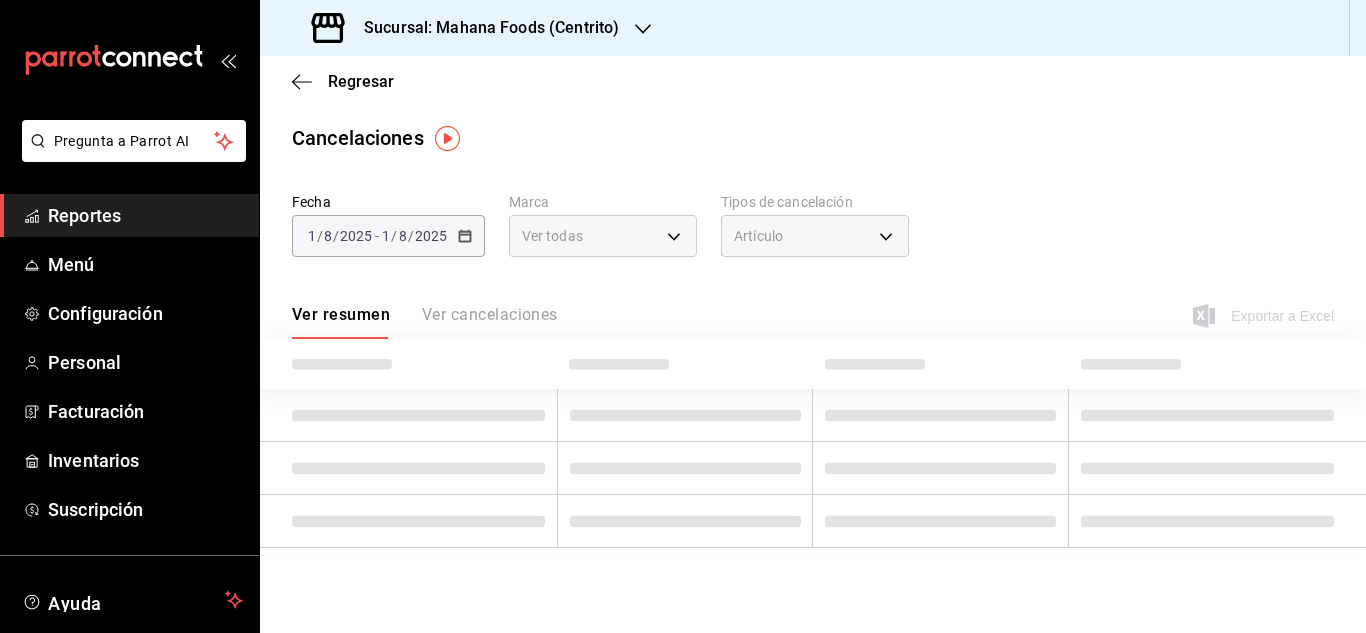 scroll, scrollTop: 0, scrollLeft: 0, axis: both 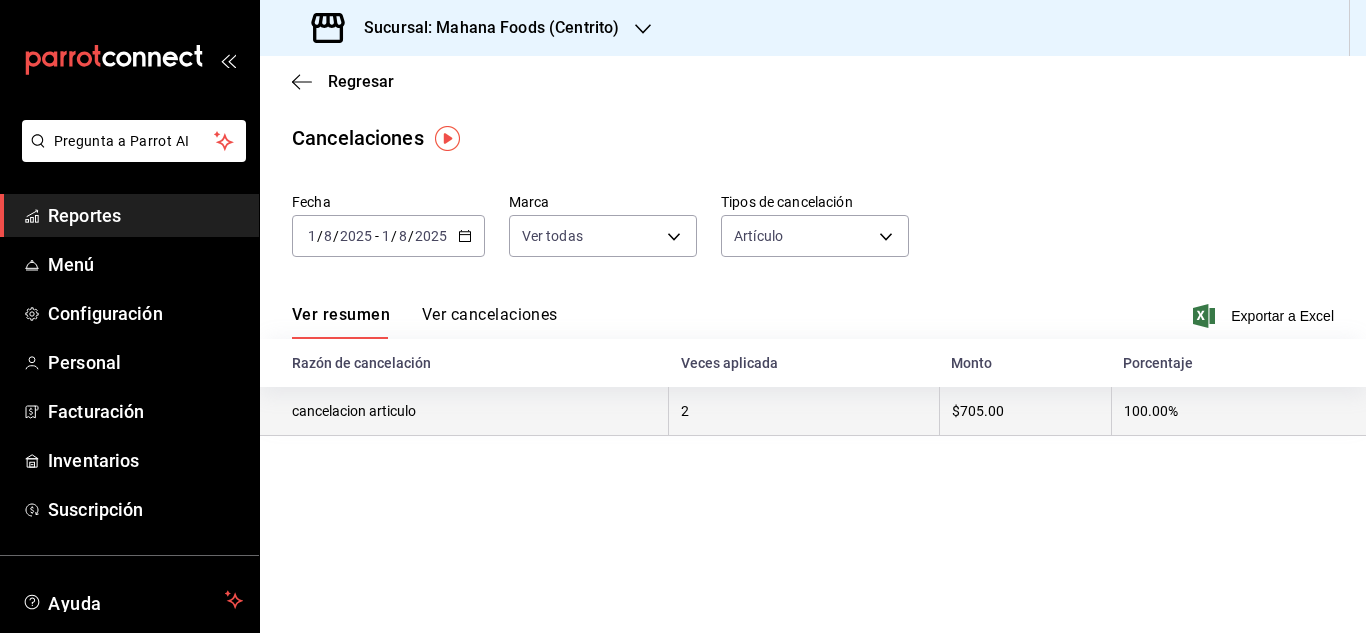 click on "2" at bounding box center [804, 411] 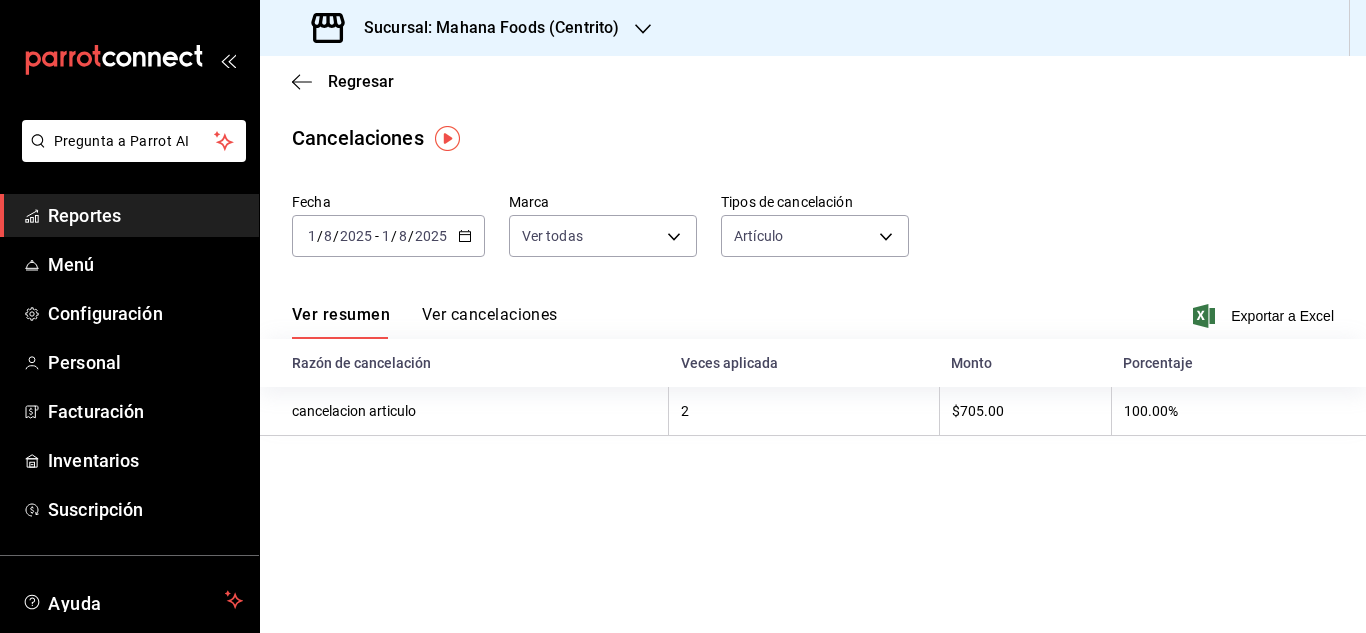 click on "Ver cancelaciones" at bounding box center [490, 322] 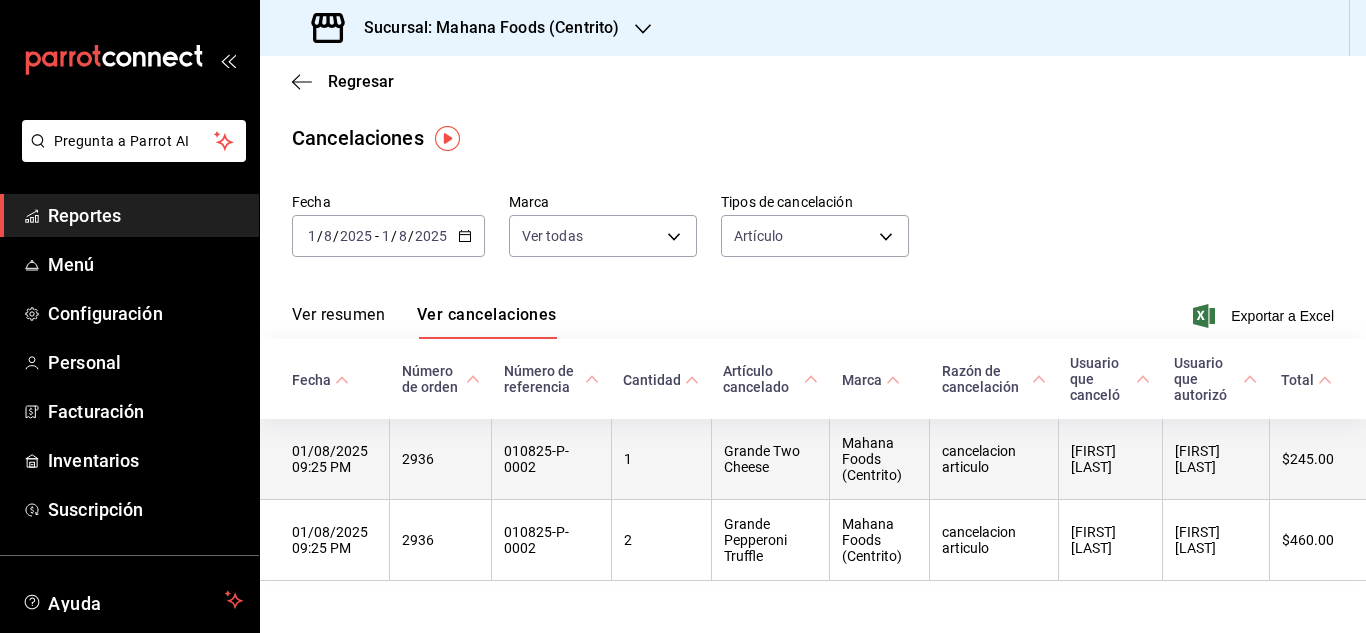 click on "2936" at bounding box center [441, 459] 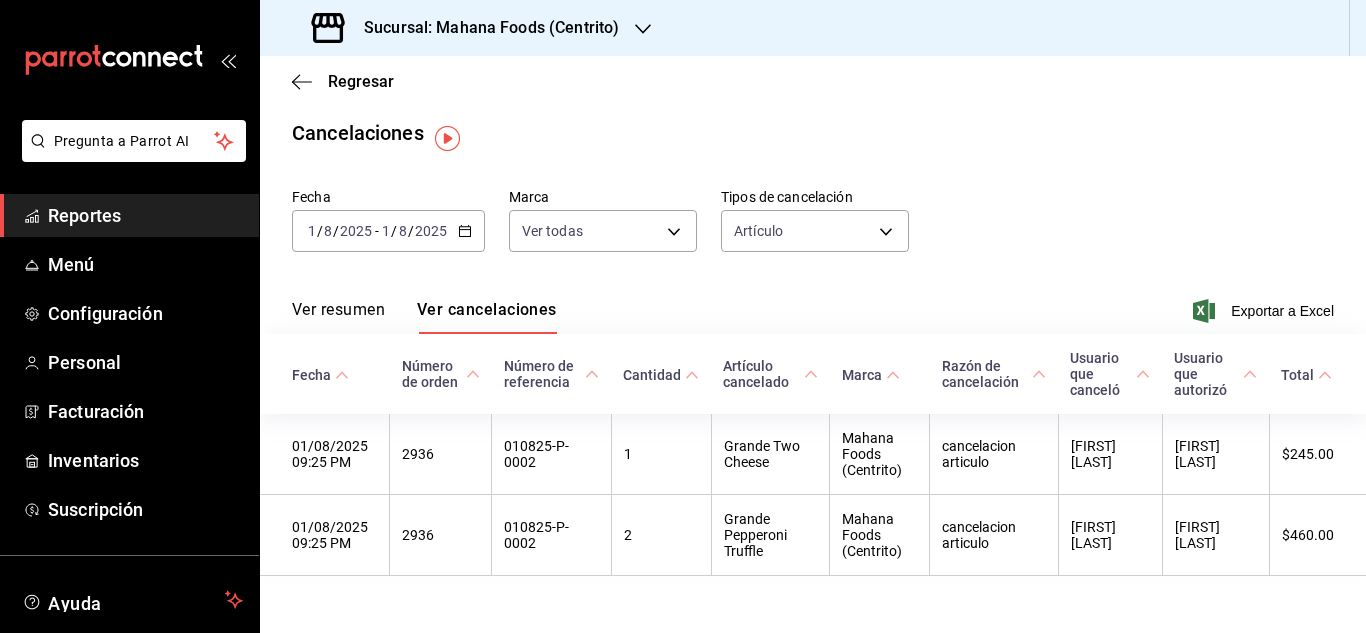 scroll, scrollTop: 0, scrollLeft: 0, axis: both 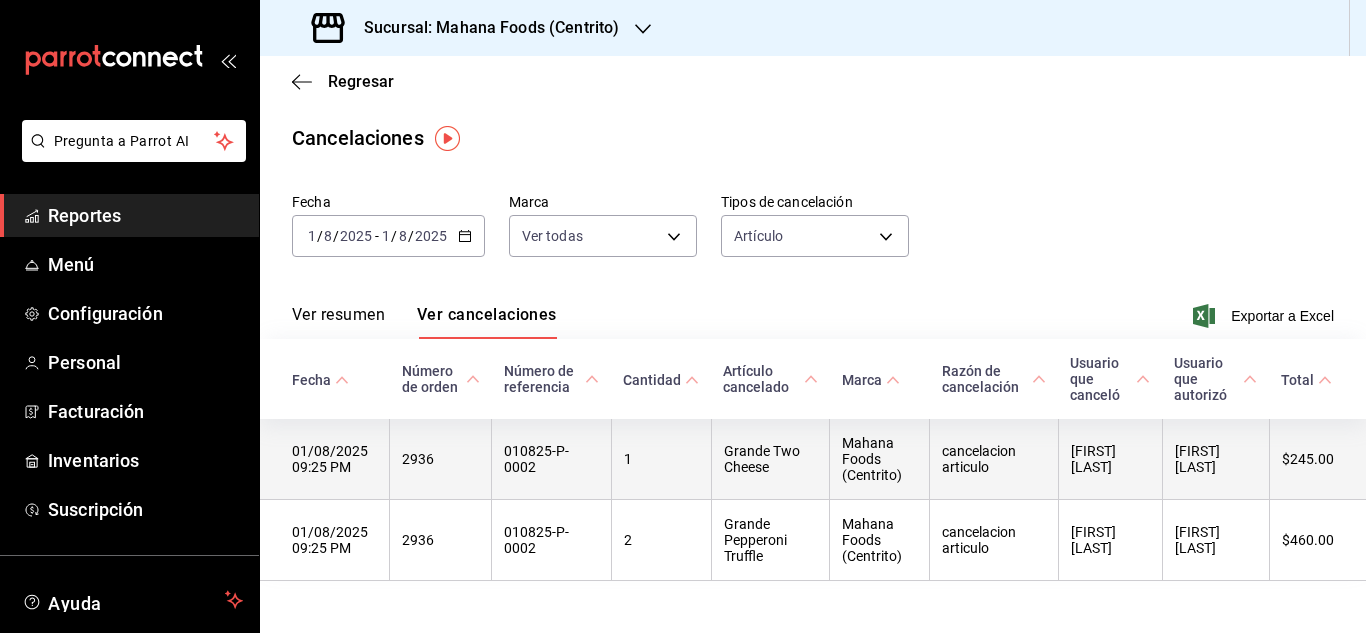 click on "Mahana Foods (Centrito)" at bounding box center [880, 459] 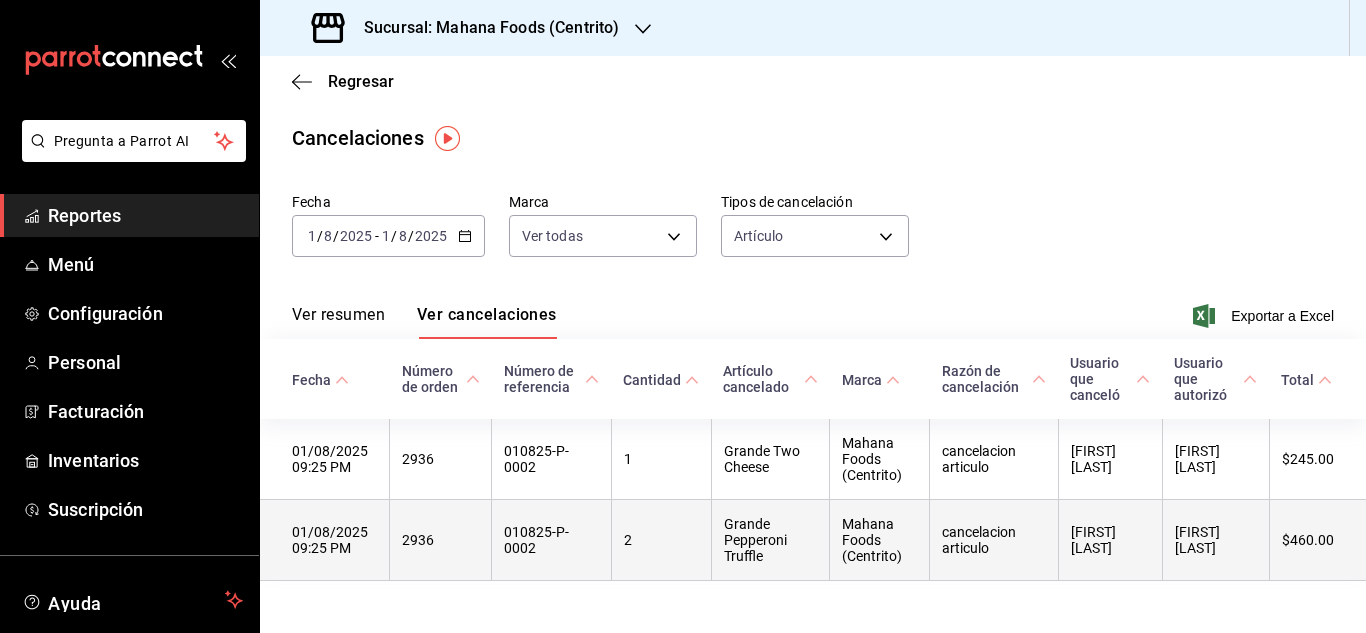 click on "Grande Pepperoni Truffle" at bounding box center (770, 540) 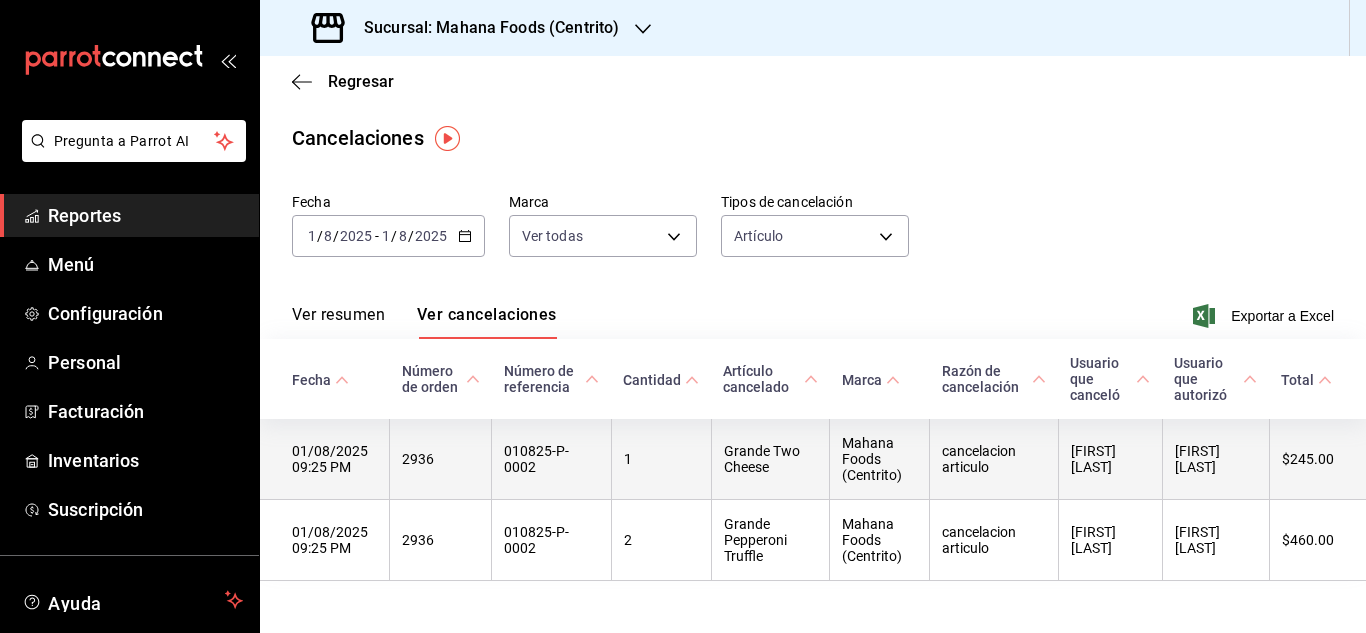 click on "01/08/2025 09:25 PM" at bounding box center [325, 459] 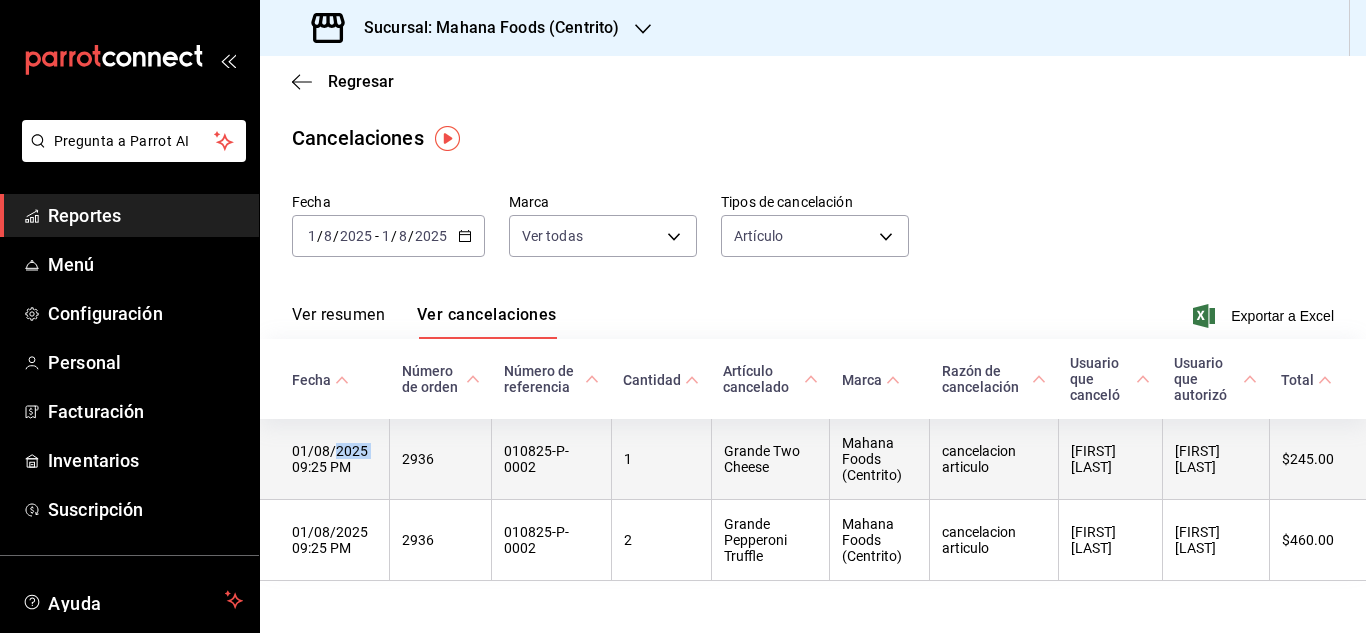 click on "01/08/2025 09:25 PM" at bounding box center (325, 459) 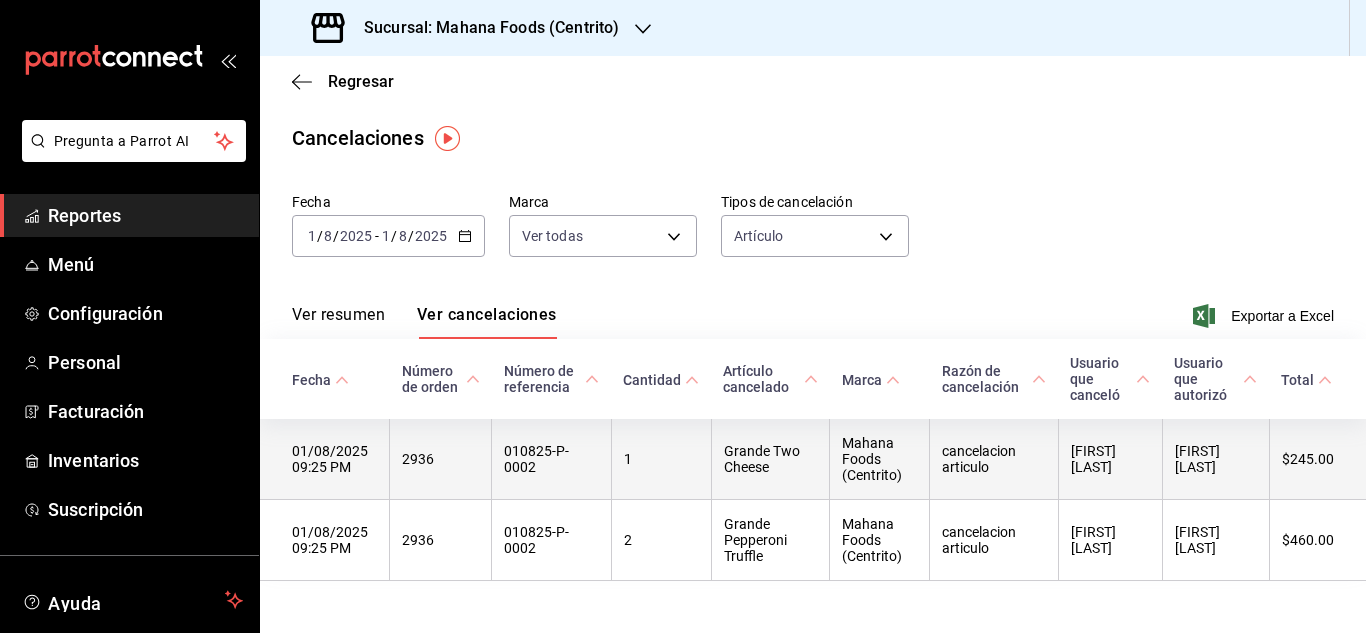 drag, startPoint x: 347, startPoint y: 455, endPoint x: 392, endPoint y: 497, distance: 61.554855 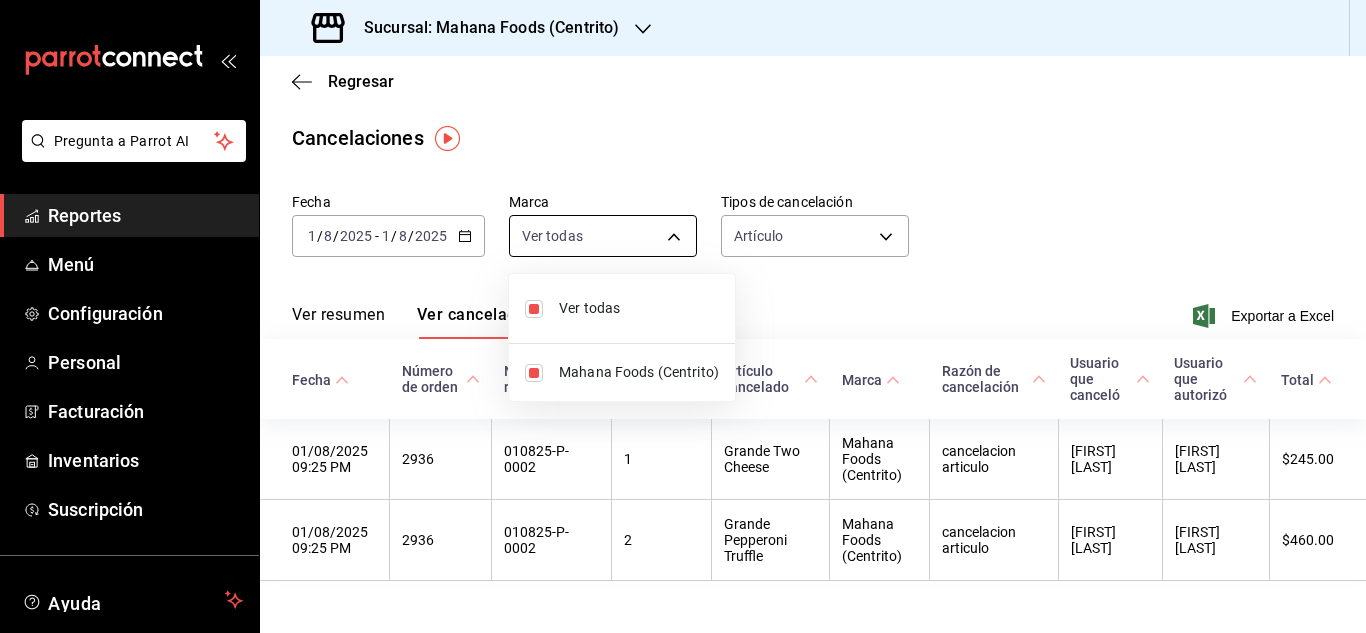 click on "Pregunta a Parrot AI Reportes   Menú   Configuración   Personal   Facturación   Inventarios   Suscripción   Ayuda Recomienda Parrot   [FIRST] [LAST]   Sugerir nueva función   Sucursal: Mahana Foods (Centrito) Regresar Cancelaciones Fecha [DATE] [DATE] - [DATE] [DATE] Marca Ver todas [object Object] Tipos de cancelación Artículo ORDER_ITEM Ver resumen Ver cancelaciones Exportar a Excel Fecha Número de orden Número de referencia Cantidad Artículo cancelado Marca Razón de cancelación Usuario que canceló Usuario que autorizó Total [DATE] [TIME] [ORDER_ID] [ORDER_ID] [NUMBER] [ITEM] [STORE_NAME] cancelacion articulo [FIRST] [LAST] [FIRST] [LAST] $[PRICE] [DATE] [TIME] [ORDER_ID] [ORDER_ID] [NUMBER] [ITEM] [STORE_NAME] cancelacion articulo [FIRST] [LAST] [FIRST] [LAST] $[PRICE] GANA 1 MES GRATIS EN TU SUSCRIPCIÓN AQUÍ Ver video tutorial Ir a video Pregunta a Parrot AI Reportes   Menú   Configuración   Personal   Facturación   Inventarios   Suscripción" at bounding box center (683, 316) 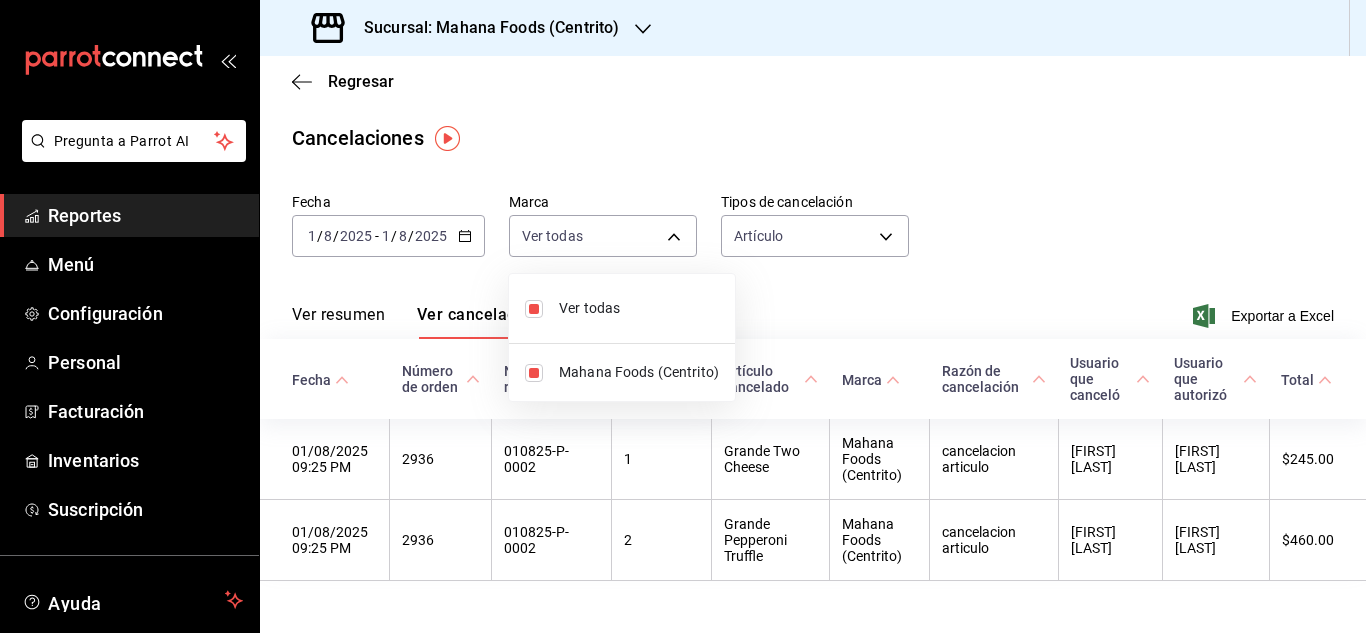 click at bounding box center [683, 316] 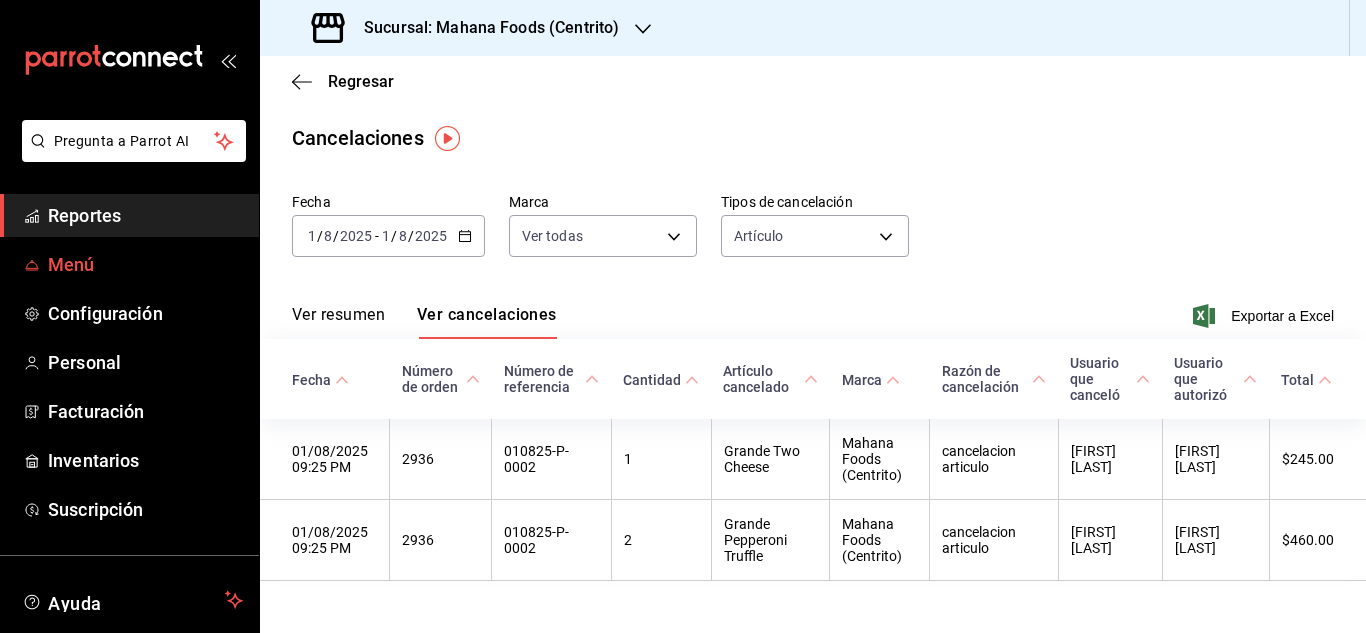 click on "Menú" at bounding box center (145, 264) 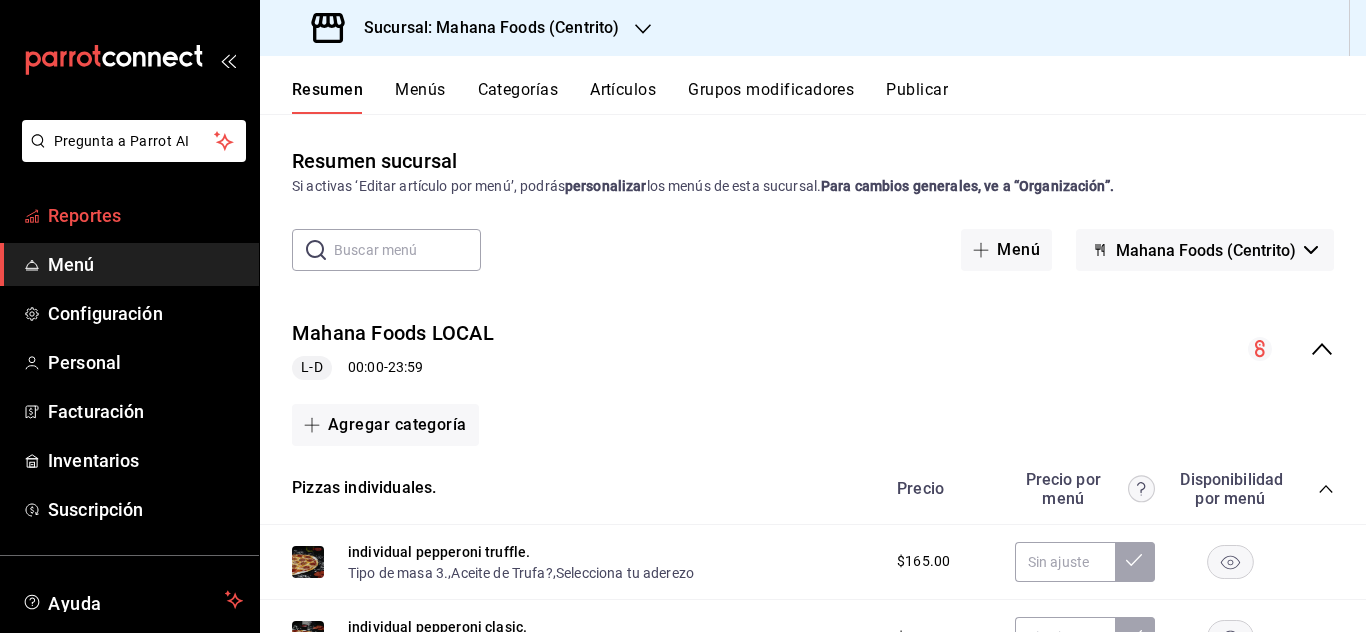 click on "Reportes" at bounding box center (145, 215) 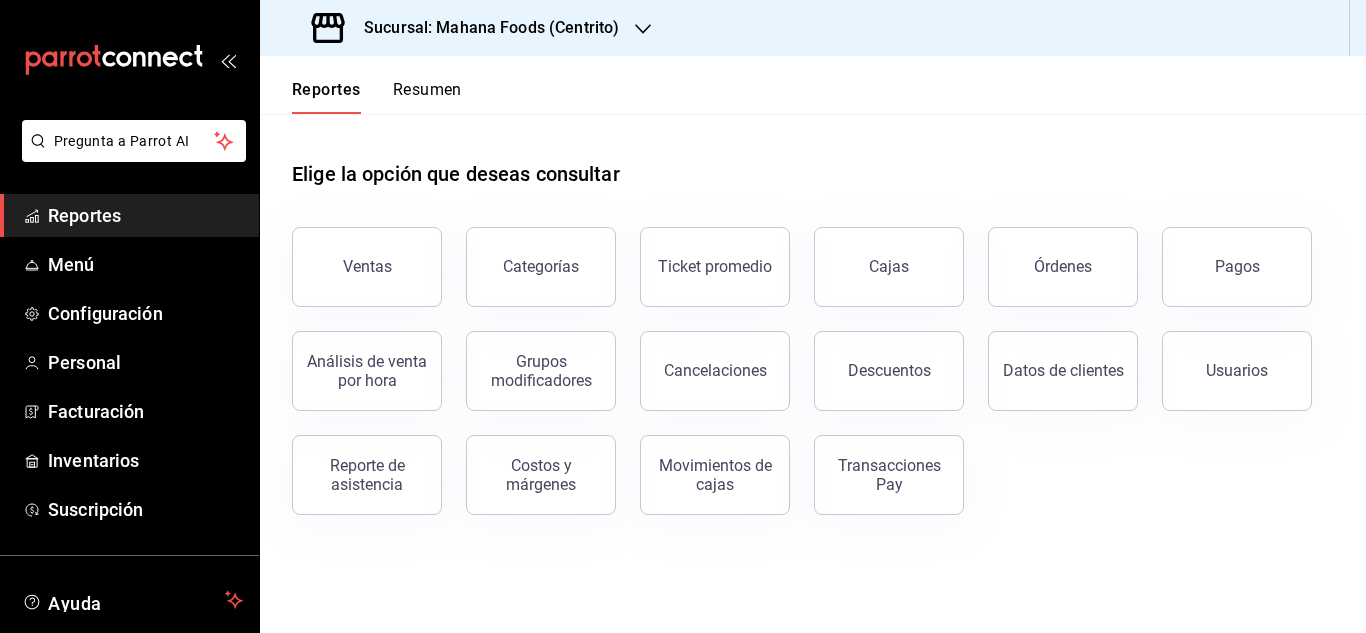 click 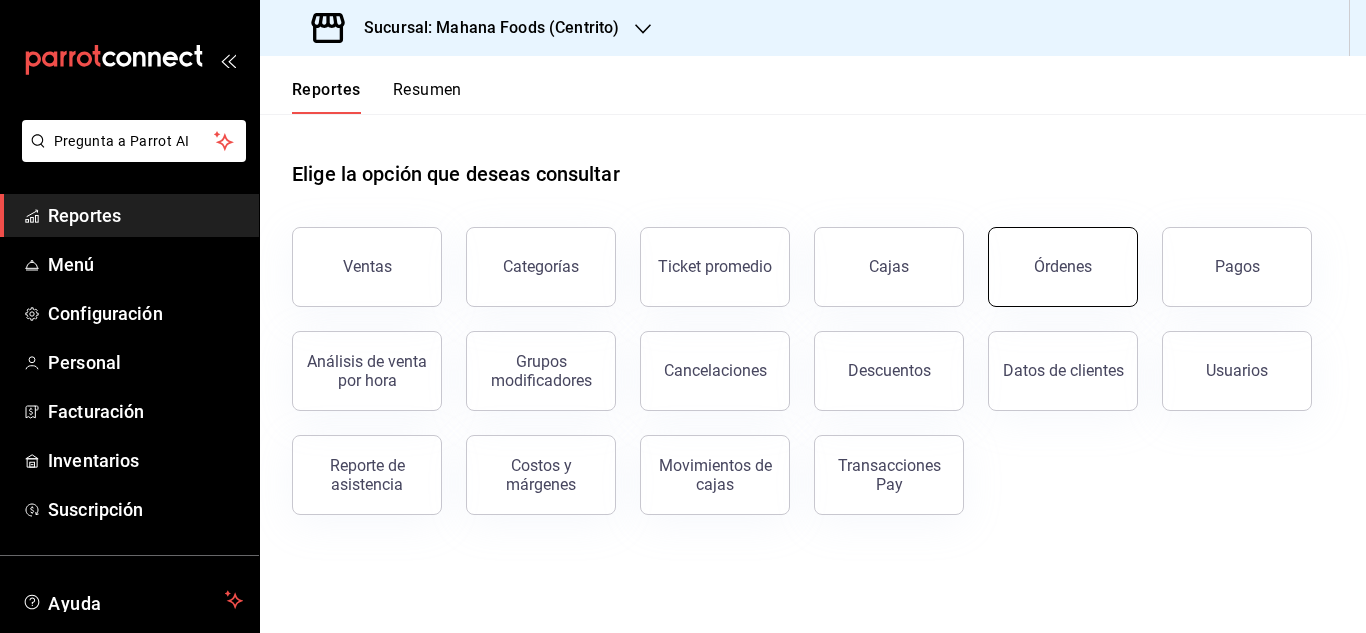 click on "Órdenes" at bounding box center [1063, 267] 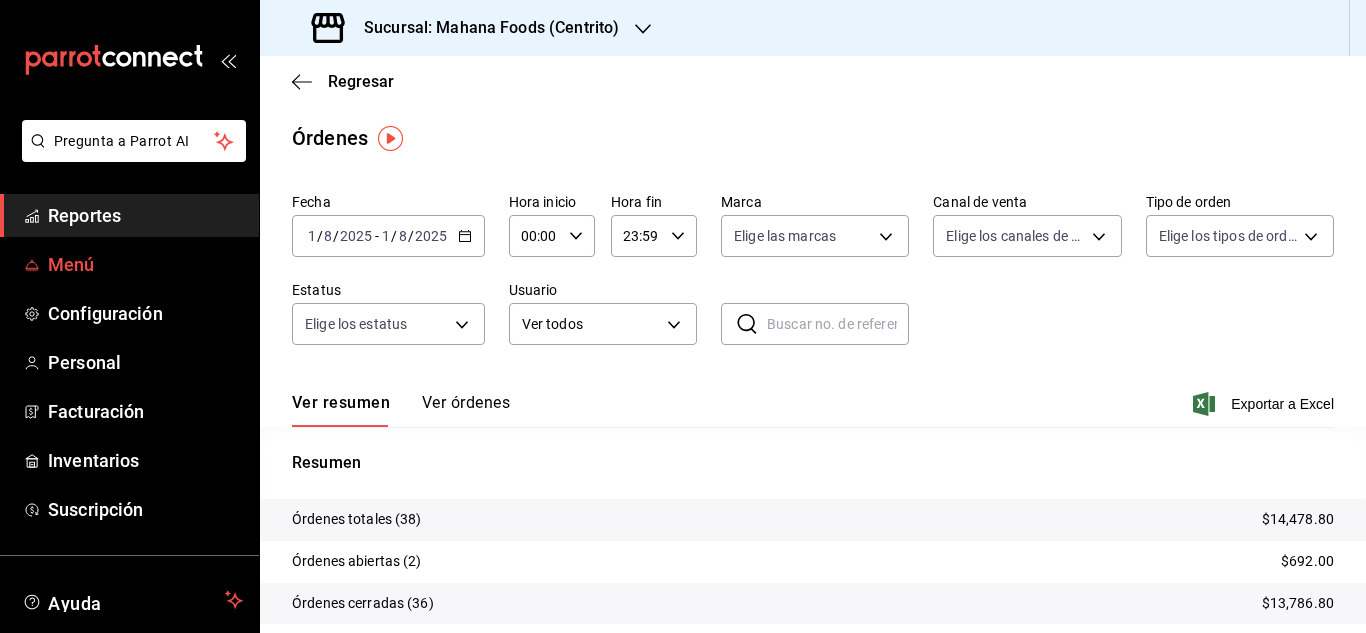 click on "Menú" at bounding box center (145, 264) 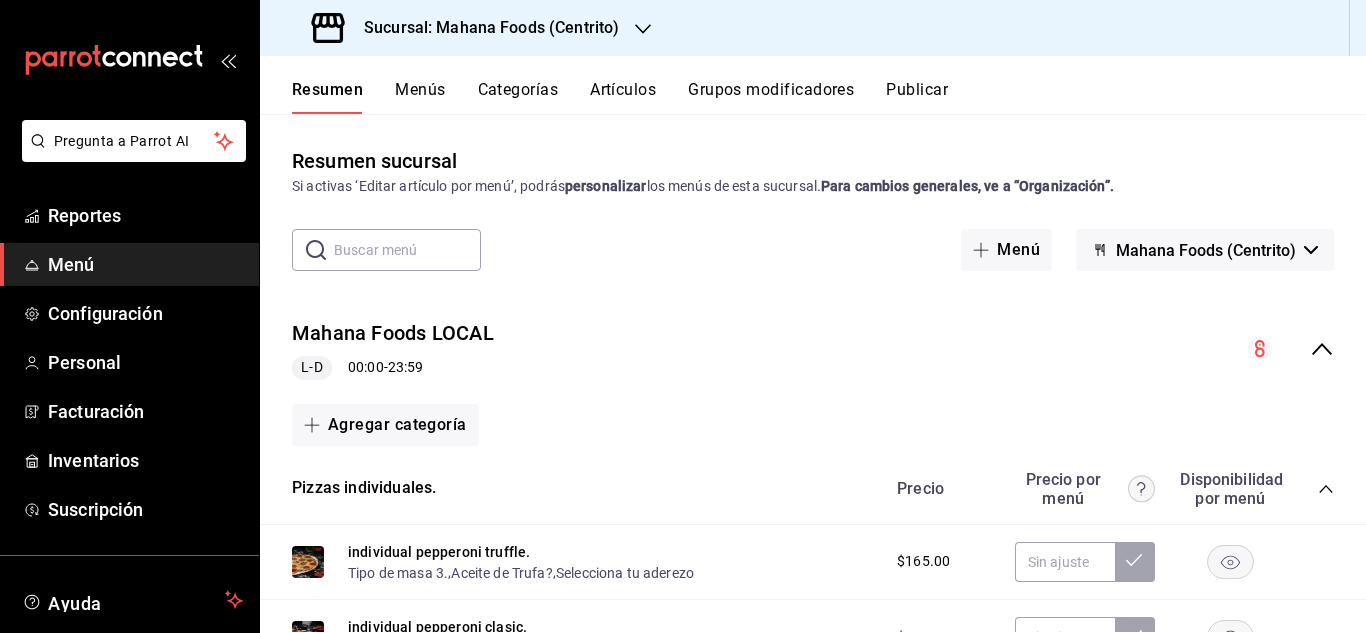 click on "Menús" at bounding box center [420, 97] 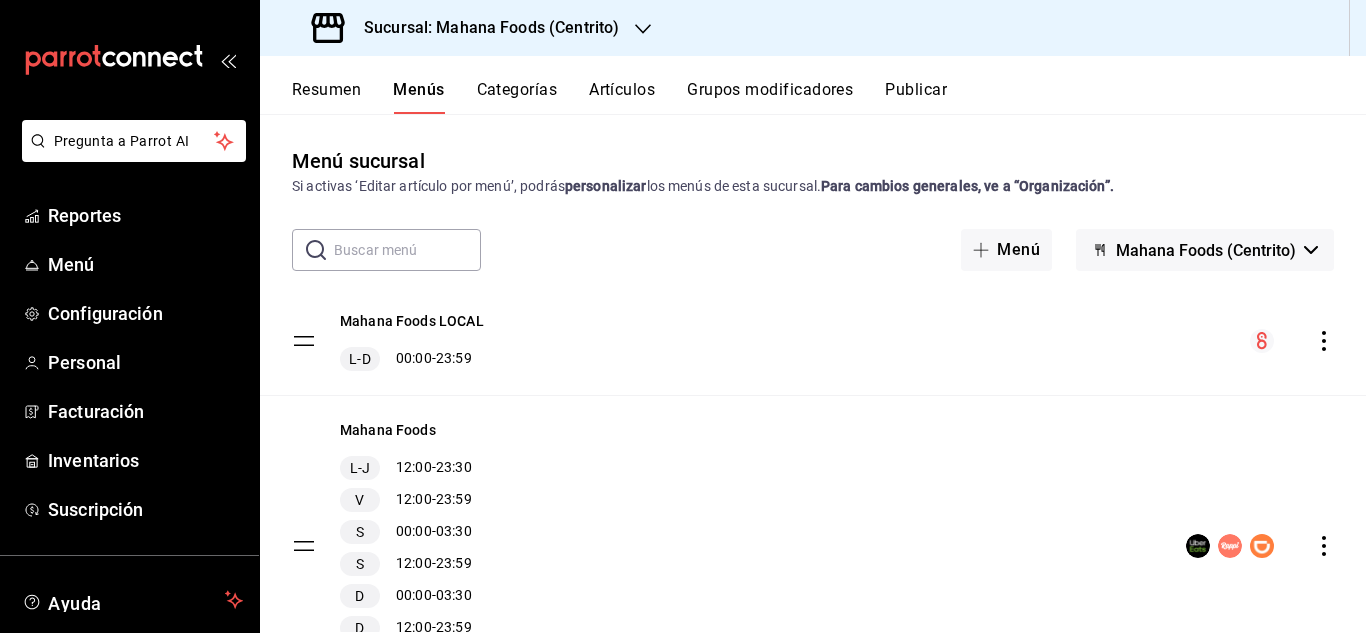 click on "Categorías" at bounding box center [517, 97] 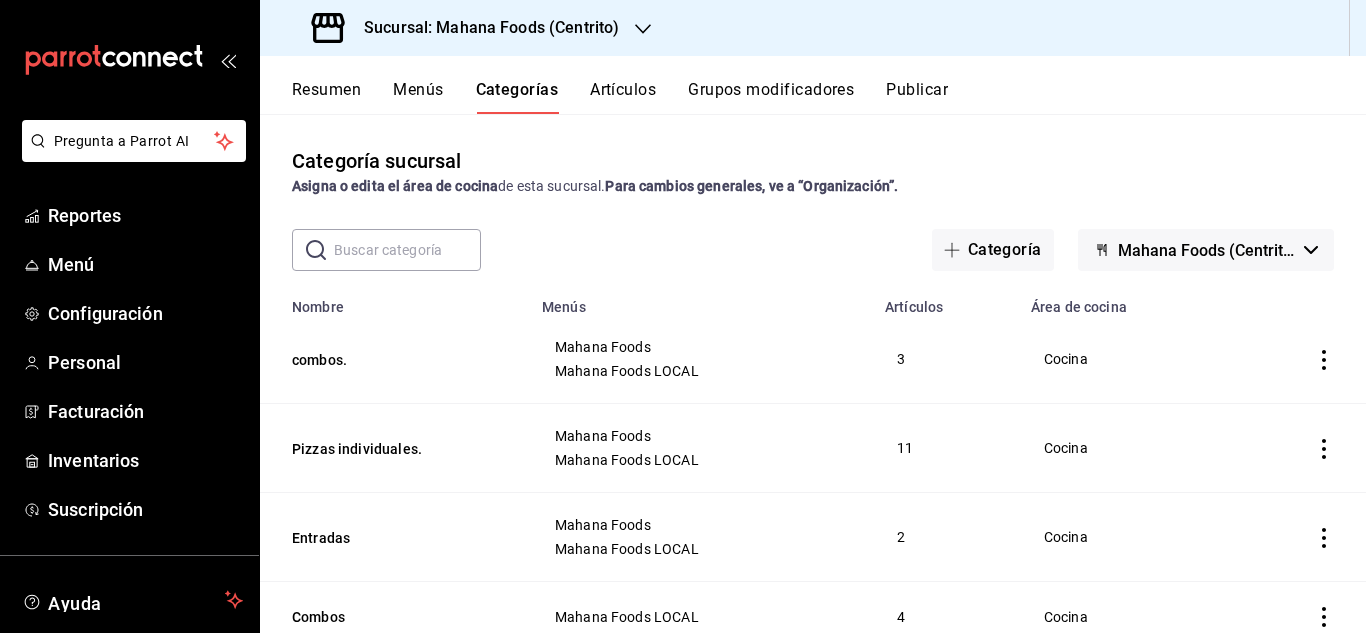 click on "Artículos" at bounding box center (623, 97) 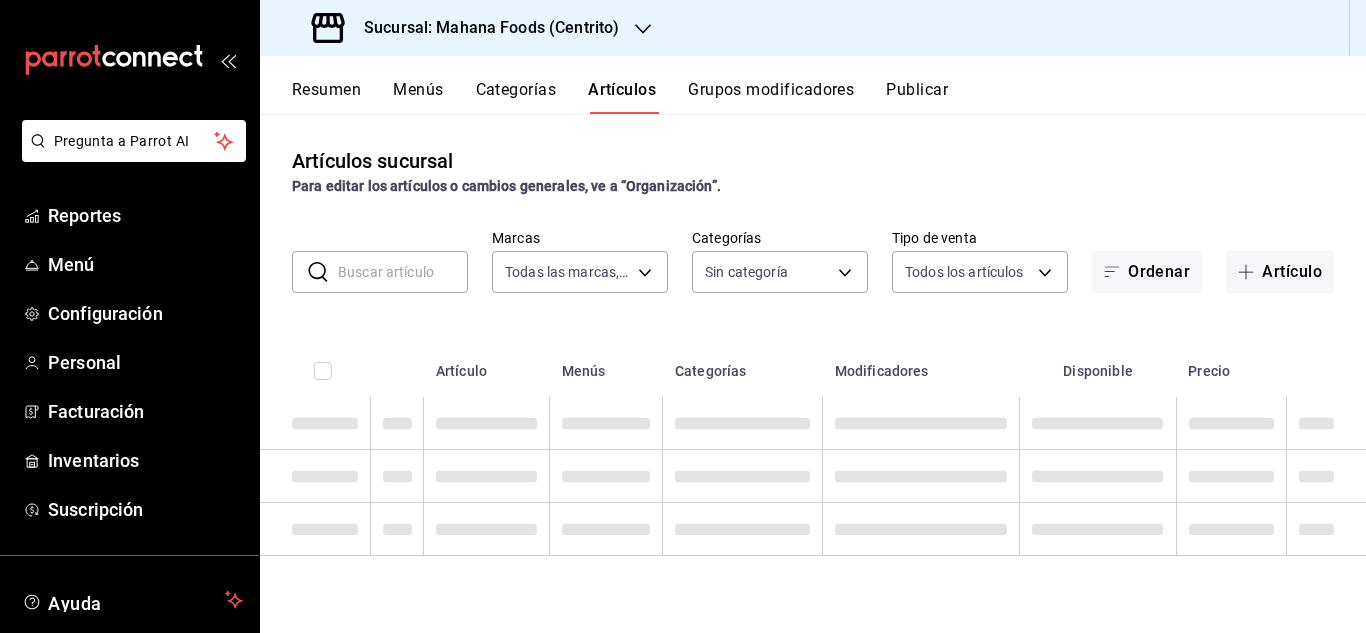 type on "[UUID]" 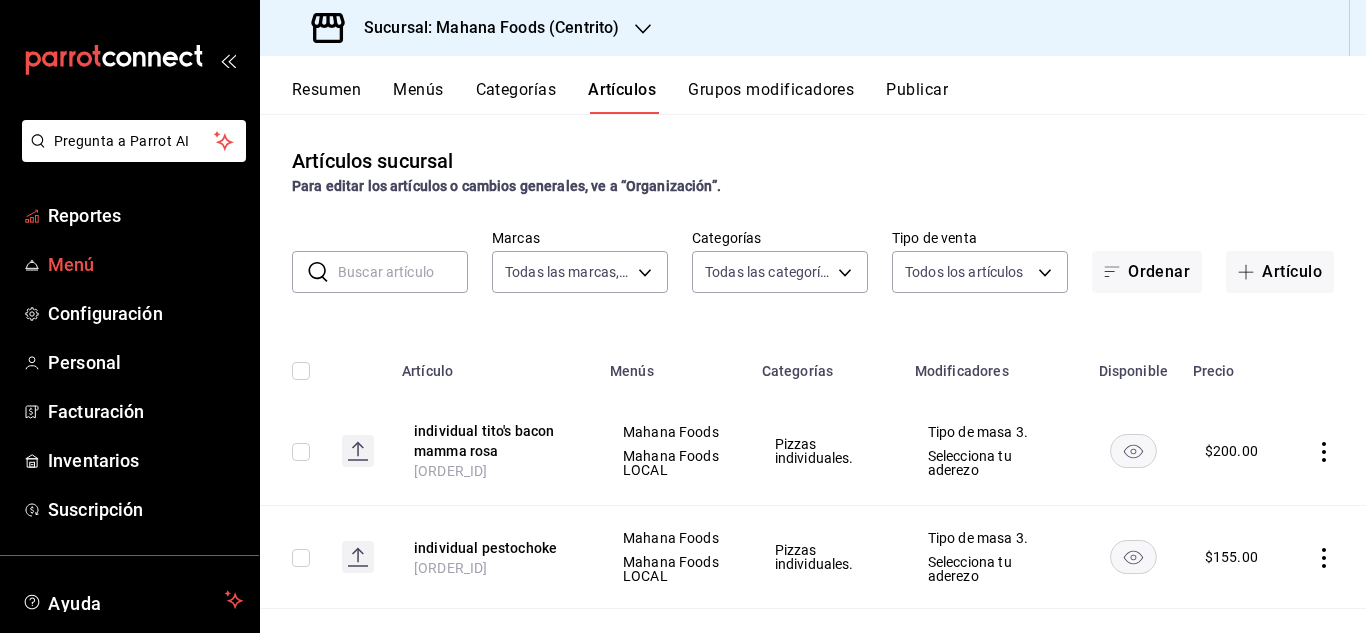 type on "[UUID],[UUID],[UUID],[UUID],[UUID],[UUID],[UUID],[UUID],[UUID],[UUID],[UUID],[UUID],[UUID],[UUID],[UUID],[UUID]" 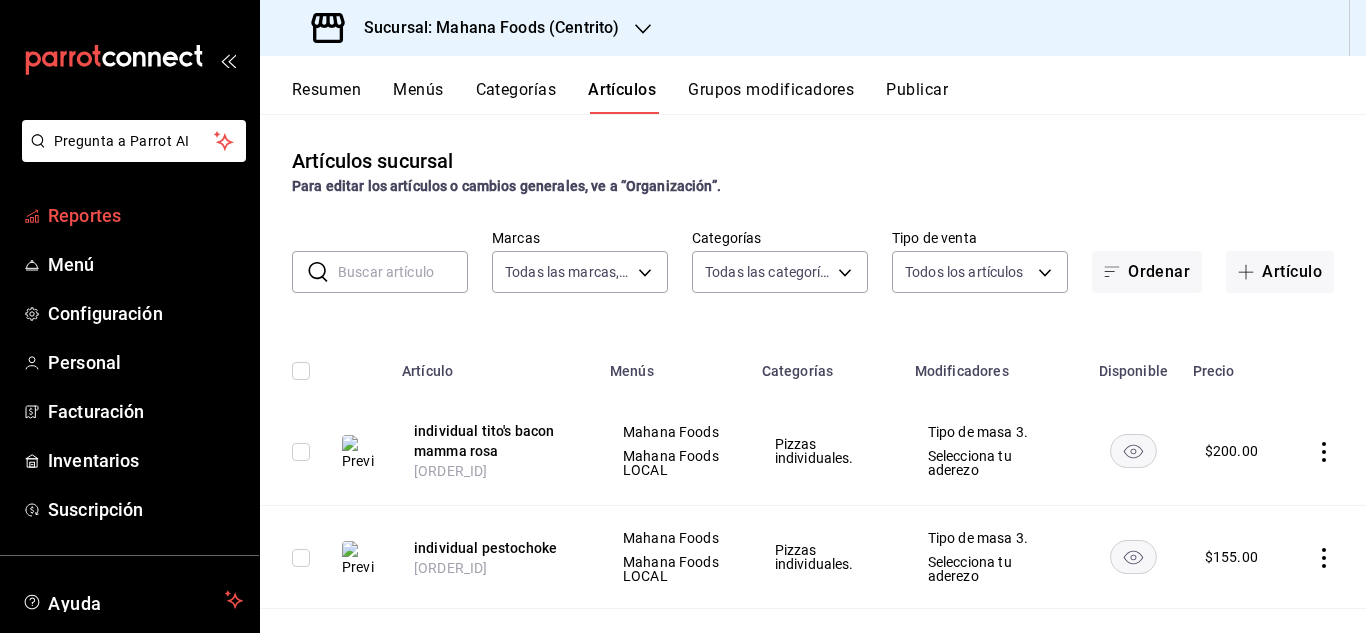click on "Reportes" at bounding box center (145, 215) 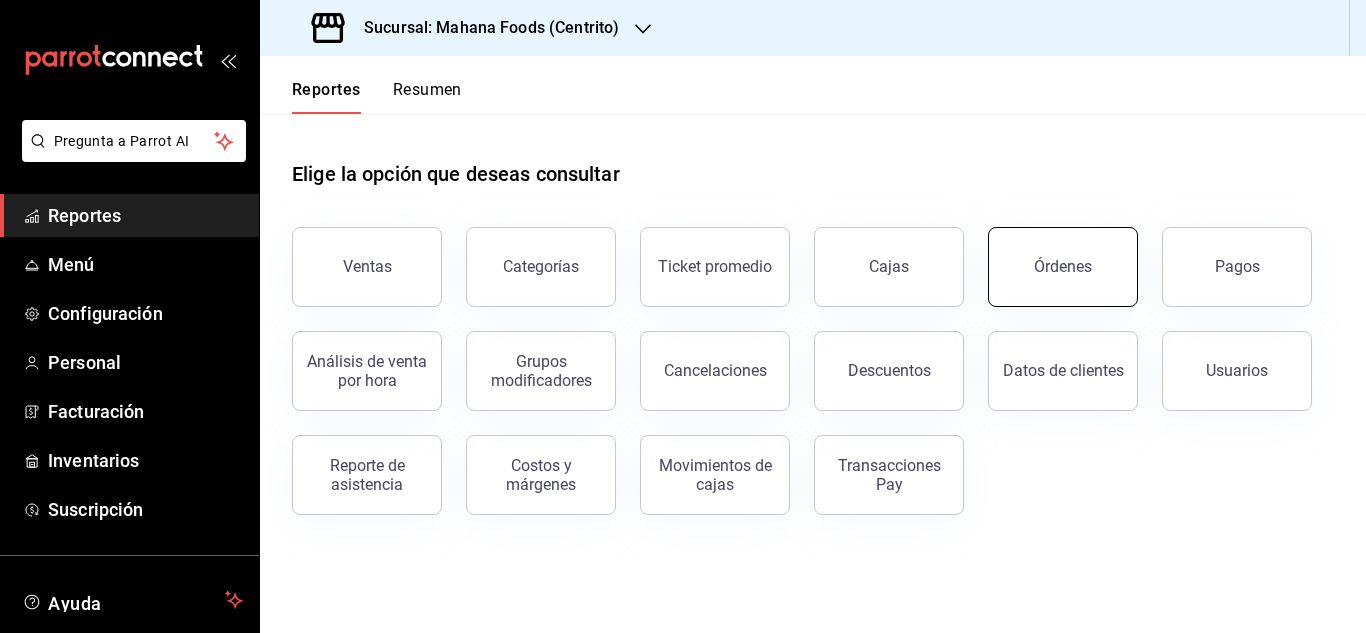 click on "Órdenes" at bounding box center [1051, 255] 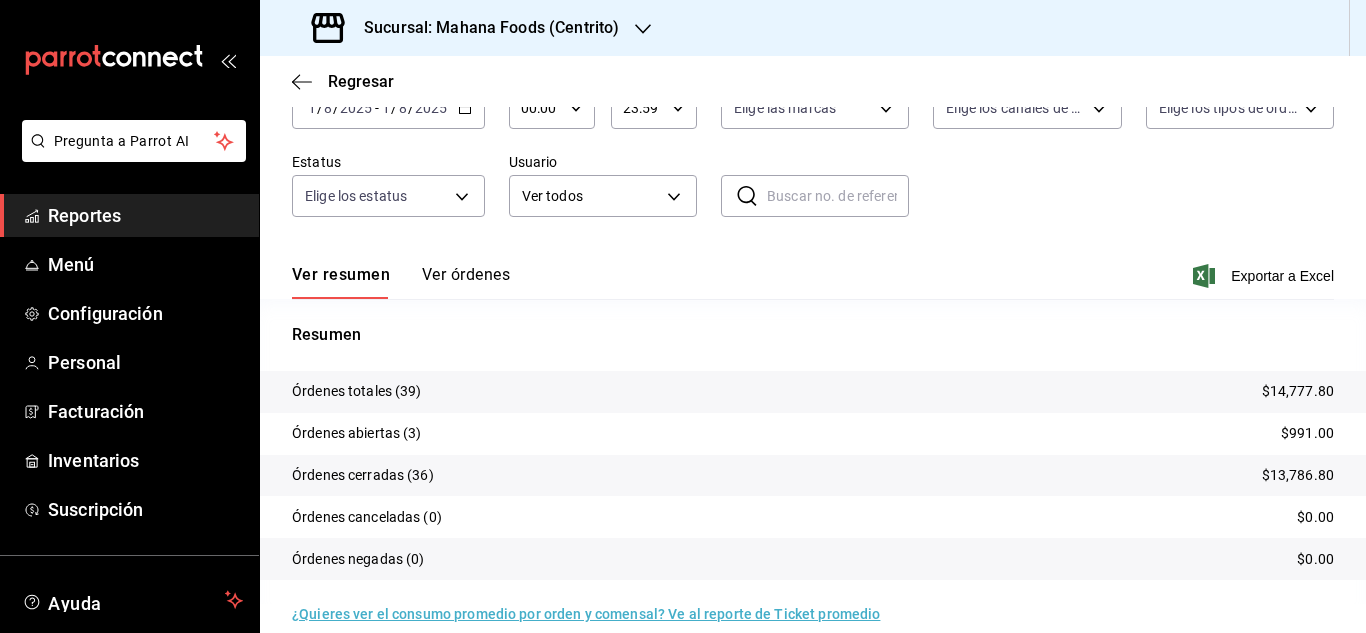 scroll, scrollTop: 152, scrollLeft: 0, axis: vertical 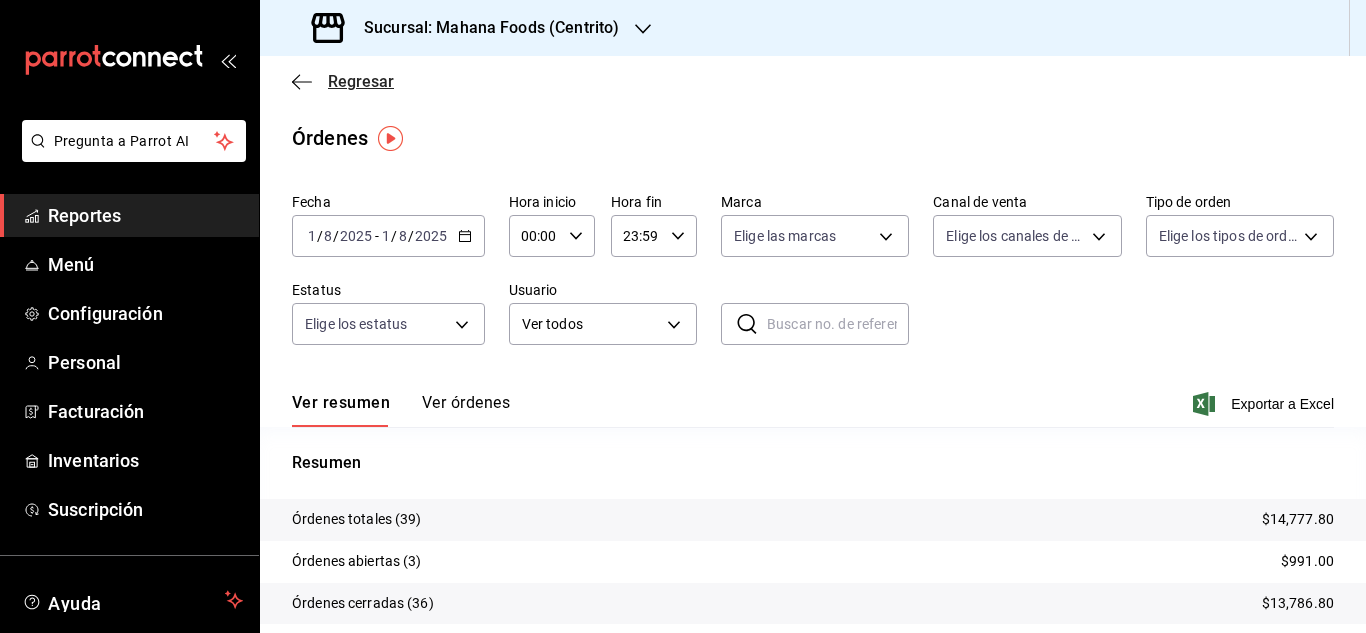 click 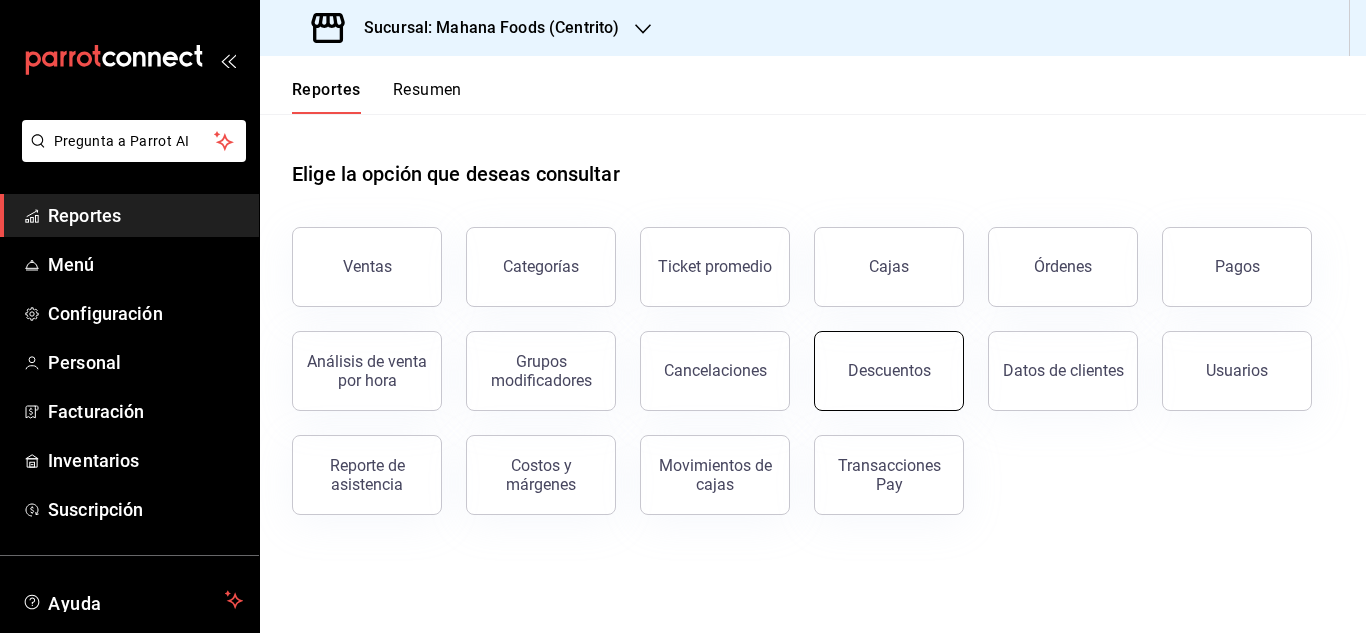 click on "Descuentos" at bounding box center [889, 371] 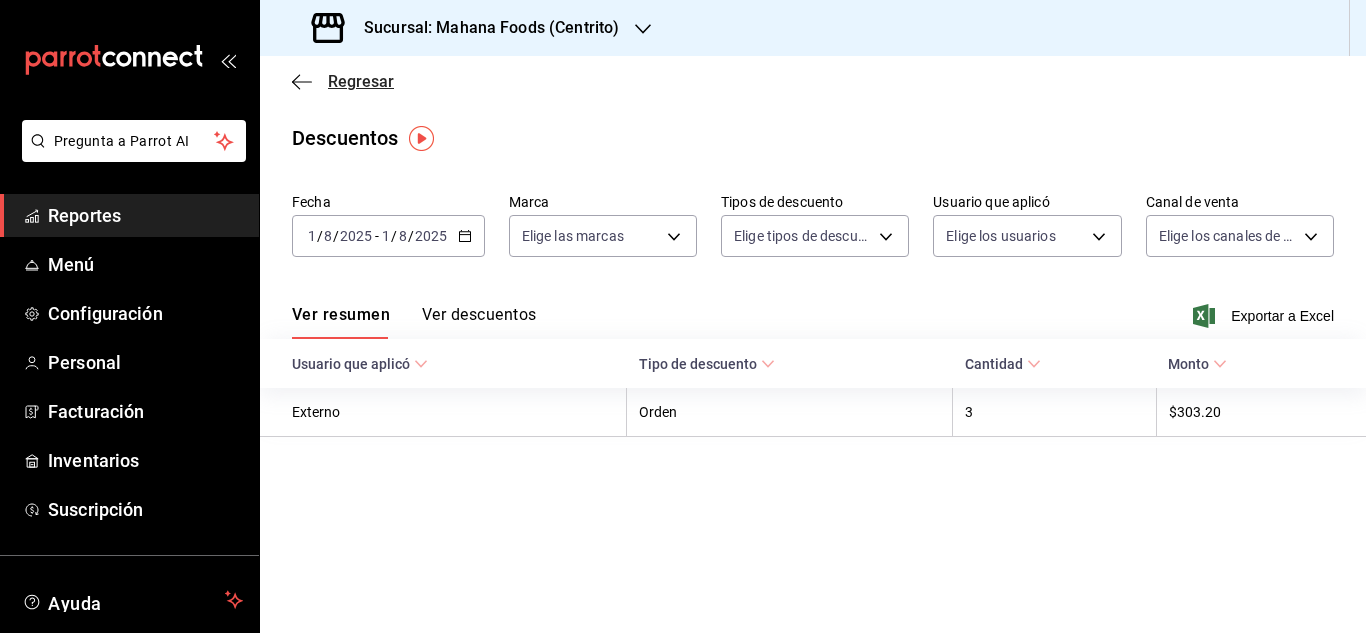 click 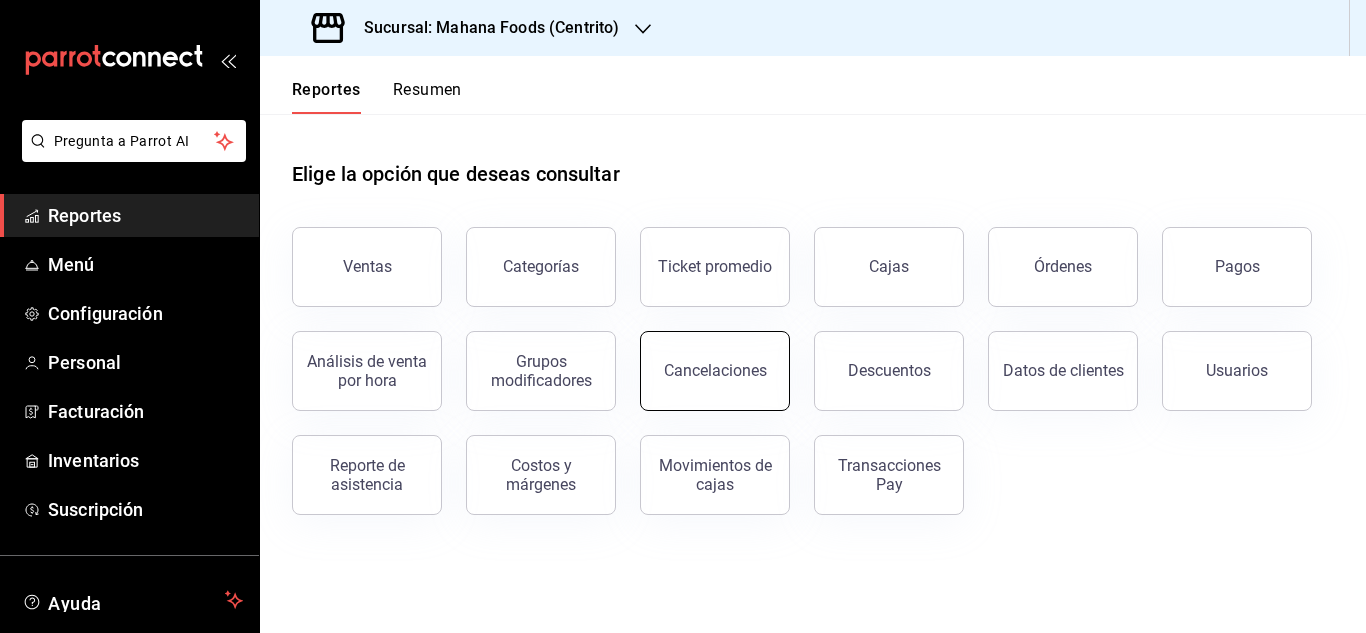 click on "Cancelaciones" at bounding box center (715, 370) 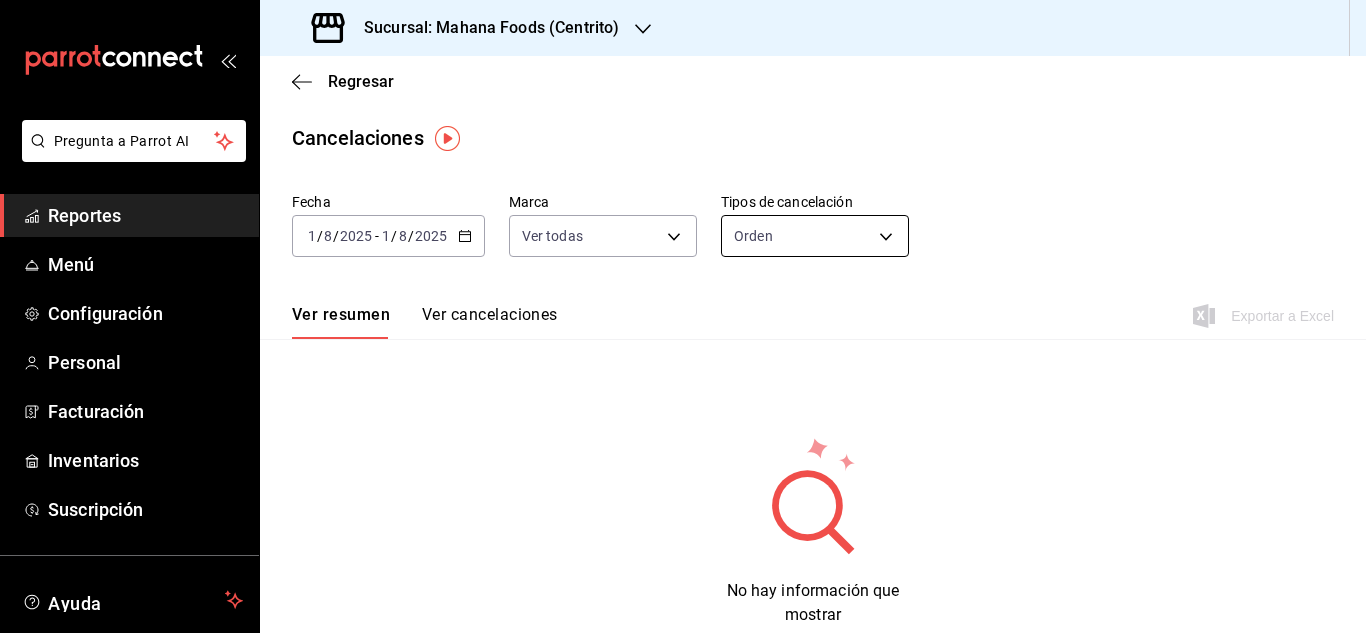 click on "Pregunta a Parrot AI Reportes   Menú   Configuración   Personal   Facturación   Inventarios   Suscripción   Ayuda Recomienda Parrot   [FIRST] [LAST]   Sugerir nueva función   Sucursal: Mahana Foods (Centrito) Regresar Cancelaciones Fecha [DATE] [DATE] - [DATE] [DATE] Marca Ver todas [object Object] Tipos de cancelación Orden ORDER Ver resumen Ver cancelaciones Exportar a Excel No hay información que mostrar GANA 1 MES GRATIS EN TU SUSCRIPCIÓN AQUÍ ¿Recuerdas cómo empezó tu restaurante?
Hoy puedes ayudar a un colega a tener el mismo cambio que tú viviste.
Recomienda Parrot directamente desde tu Portal Administrador.
Es fácil y rápido.
🎁 Por cada restaurante que se una, ganas 1 mes gratis. Ver video tutorial Ir a video Pregunta a Parrot AI Reportes   Menú   Configuración   Personal   Facturación   Inventarios   Suscripción   Ayuda Recomienda Parrot   [FIRST] [LAST]   Sugerir nueva función   Visitar centro de ayuda ([PHONE]) [EMAIL]" at bounding box center [683, 316] 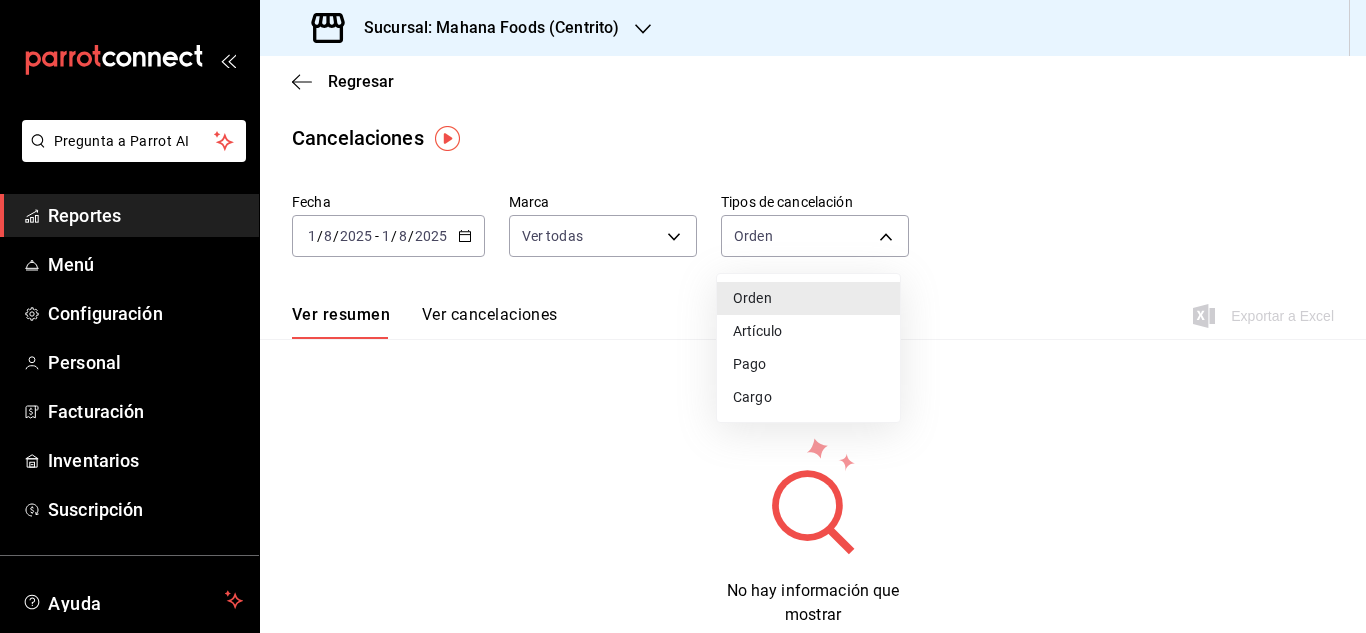 click on "Artículo" at bounding box center (808, 331) 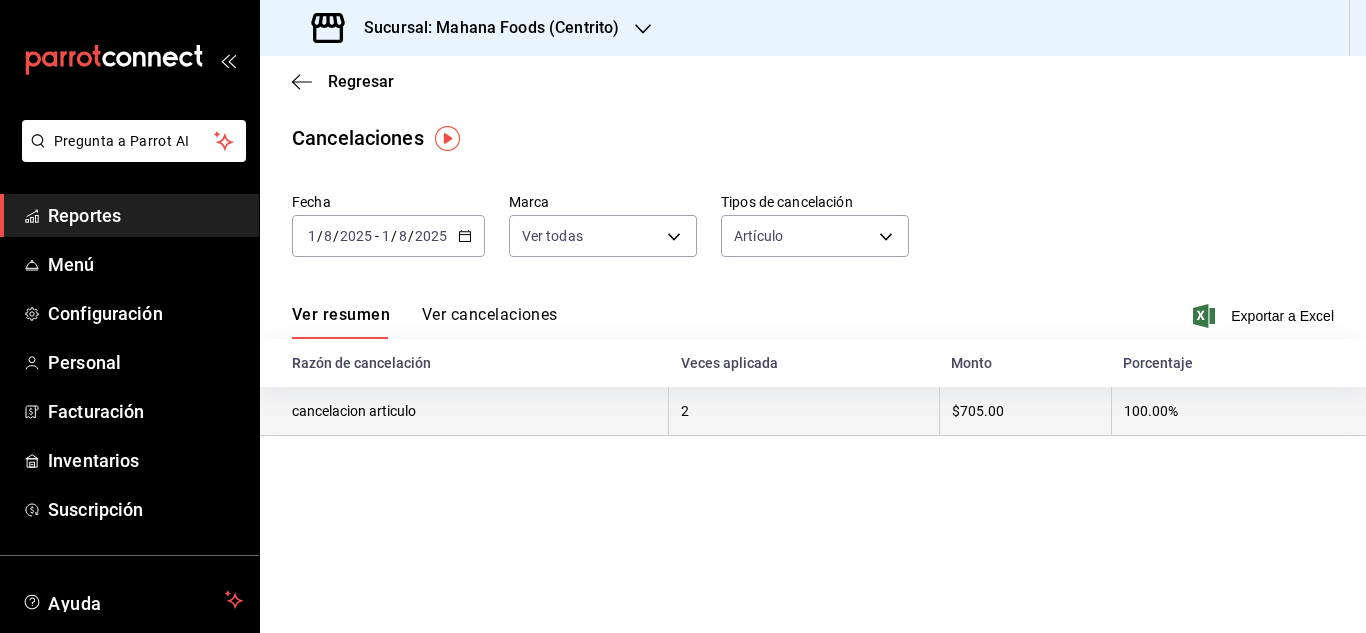 click on "2" at bounding box center [804, 411] 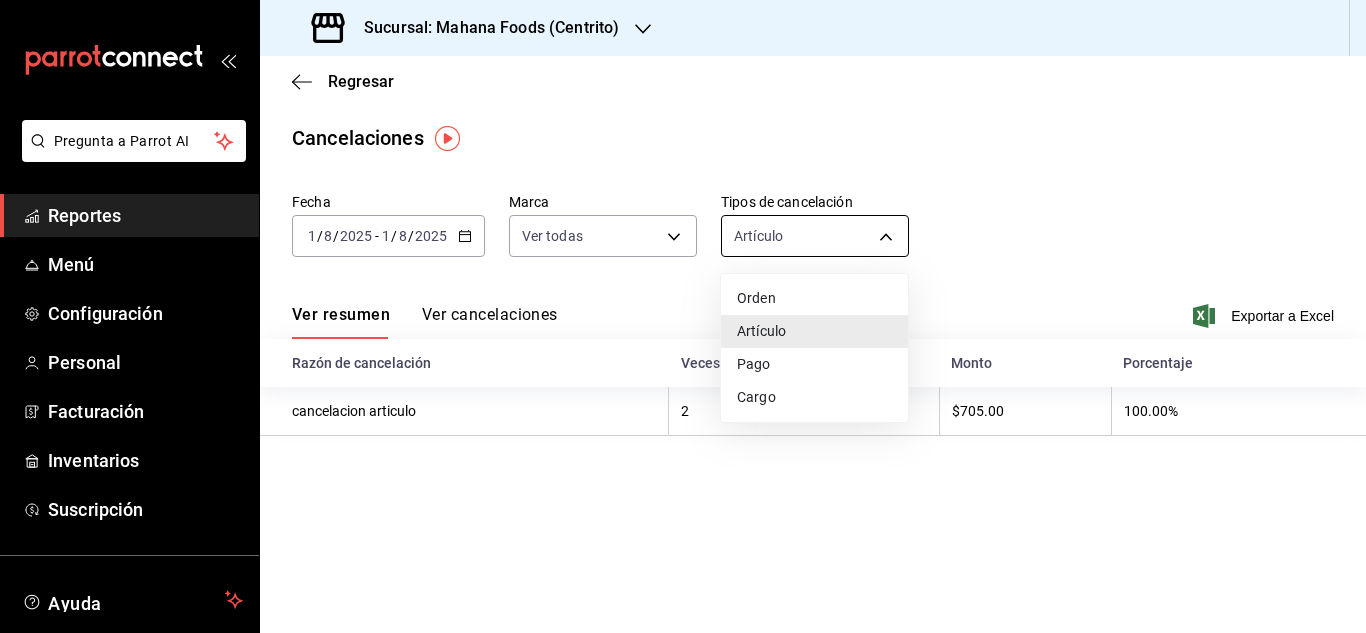 click on "Pregunta a Parrot AI Reportes   Menú   Configuración   Personal   Facturación   Inventarios   Suscripción   Ayuda Recomienda Parrot   [FIRST] [LAST]   Sugerir nueva función   Sucursal: Mahana Foods (Centrito) Regresar Cancelaciones Fecha [DATE] [DATE] - [DATE] [DATE] Marca Ver todas [object Object] Tipos de cancelación Artículo ORDER_ITEM Ver resumen Ver cancelaciones Exportar a Excel Fecha Número de orden Número de referencia Cantidad Artículo cancelado Marca Razón de cancelación Usuario que canceló Usuario que autorizó Total [DATE] [TIME] [ORDER_ID] [ORDER_ID] [NUMBER] [ITEM] [STORE_NAME] cancelacion articulo [FIRST] [LAST] [FIRST] [LAST] $[PRICE] [DATE] [TIME] [ORDER_ID] [ORDER_ID] [NUMBER] [ITEM] [STORE_NAME] cancelacion articulo [FIRST] [LAST] [FIRST] [LAST] $[PRICE] GANA 1 MES GRATIS EN TU SUSCRIPCIÓN AQUÍ Ver video tutorial Ir a video Pregunta a Parrot AI Reportes   Menú   Configuración   Personal   Facturación   Inventarios   Suscripción" at bounding box center [683, 316] 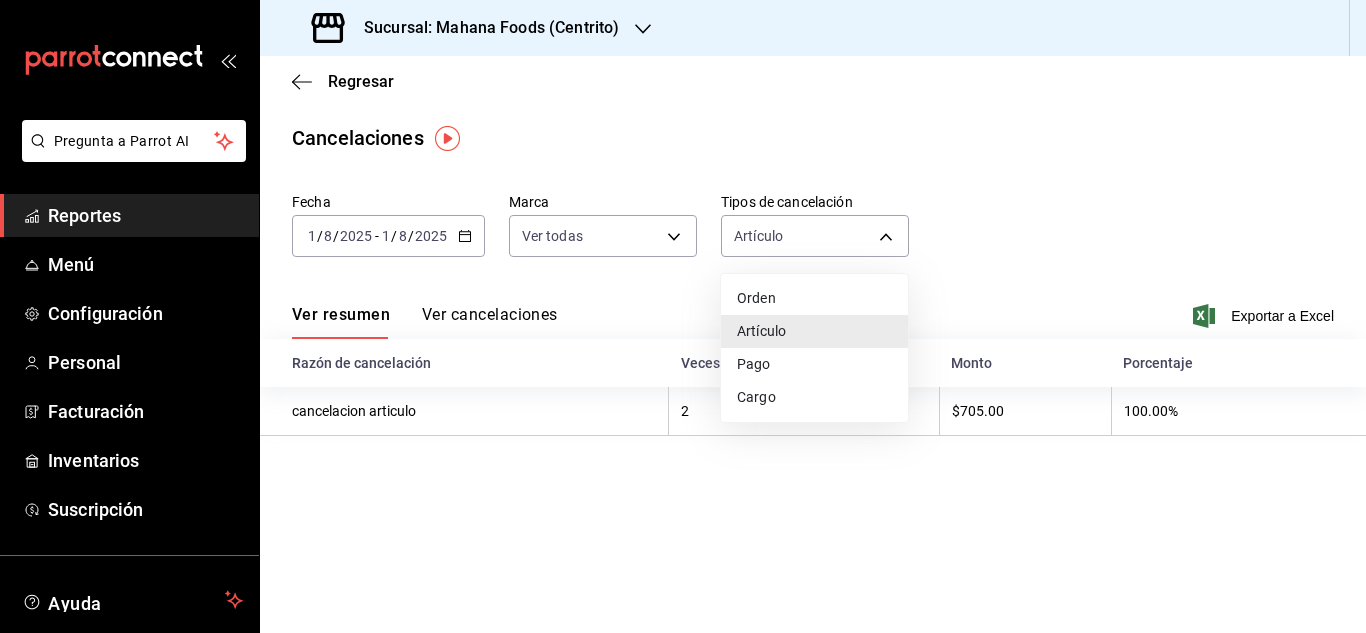 click on "Orden" at bounding box center [814, 298] 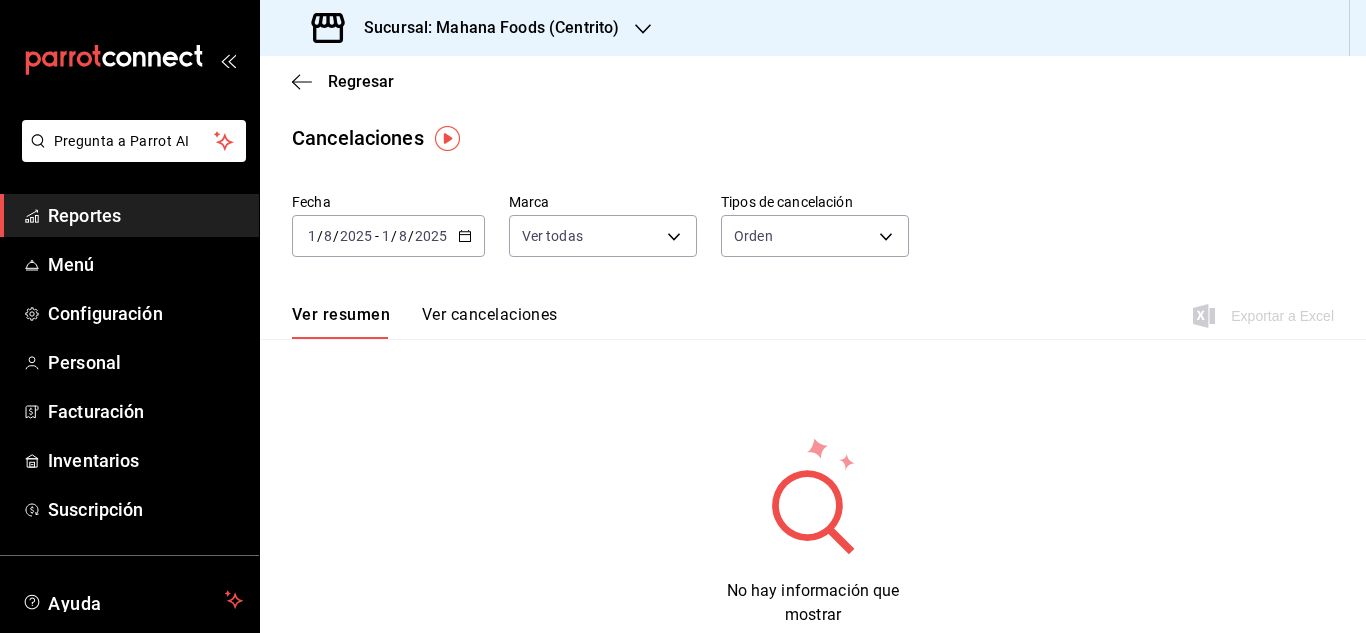 click on "Sucursal: Mahana Foods (Centrito) Regresar Cancelaciones Fecha [DATE] [DATE] - [DATE] [DATE] Marca Ver todas [object Object] Tipos de cancelación Artículo ORDER_ITEM Ver resumen Ver cancelaciones Exportar a Excel No hay información que mostrar" at bounding box center (813, 405) 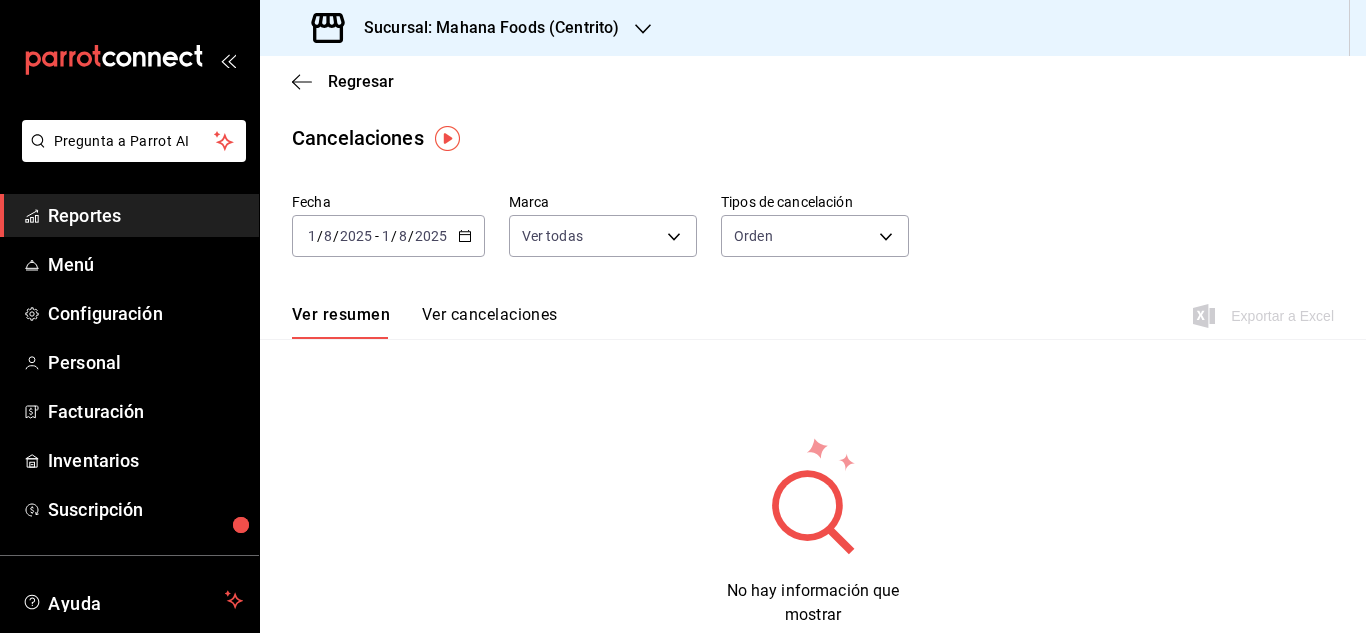 scroll, scrollTop: 122, scrollLeft: 0, axis: vertical 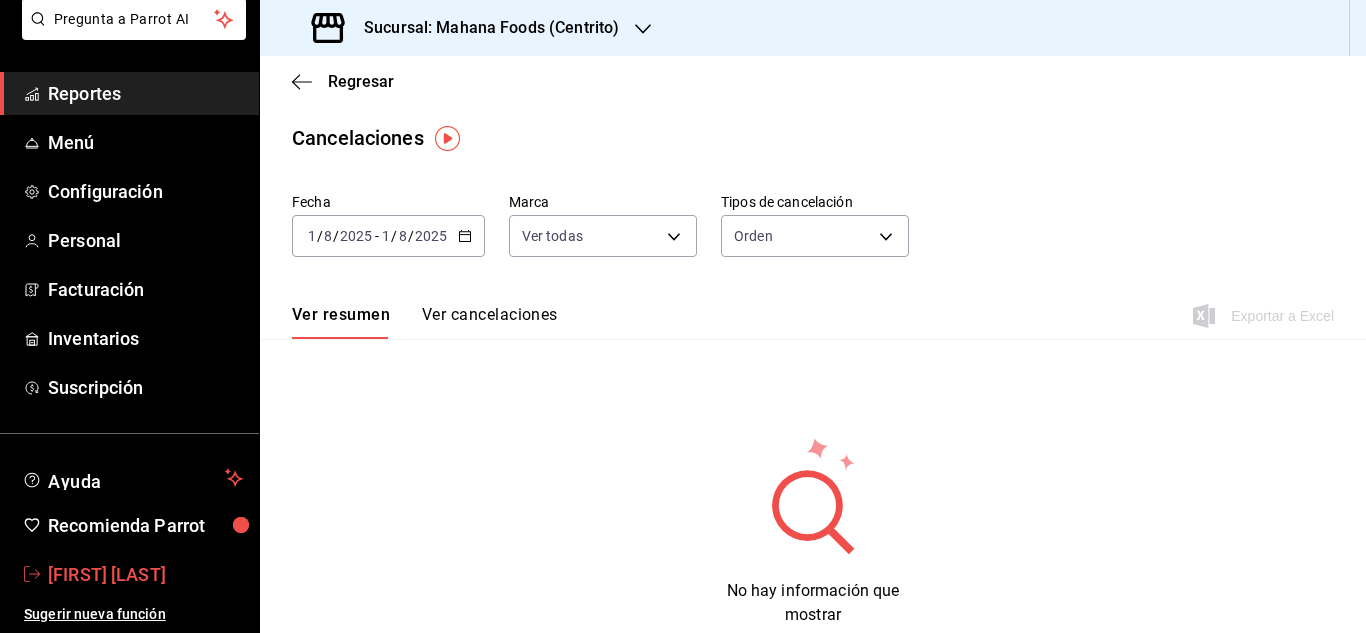 click on "[FIRST] [LAST]" at bounding box center [145, 574] 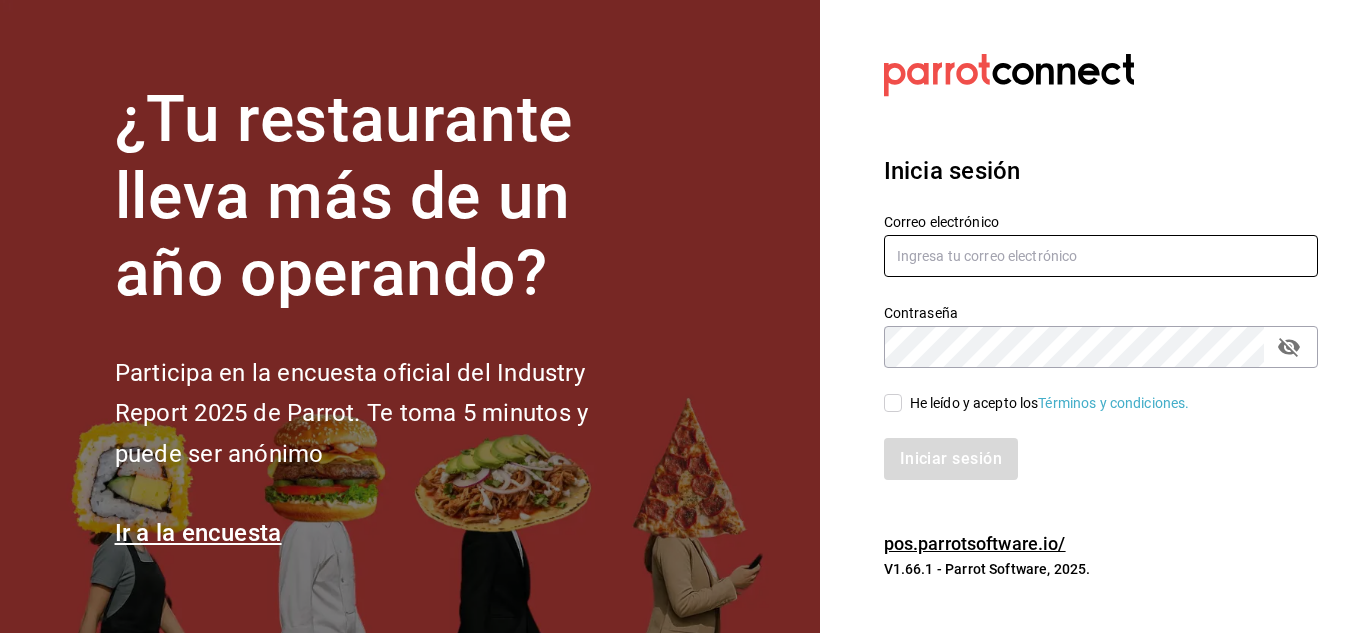 type on "[EMAIL]" 